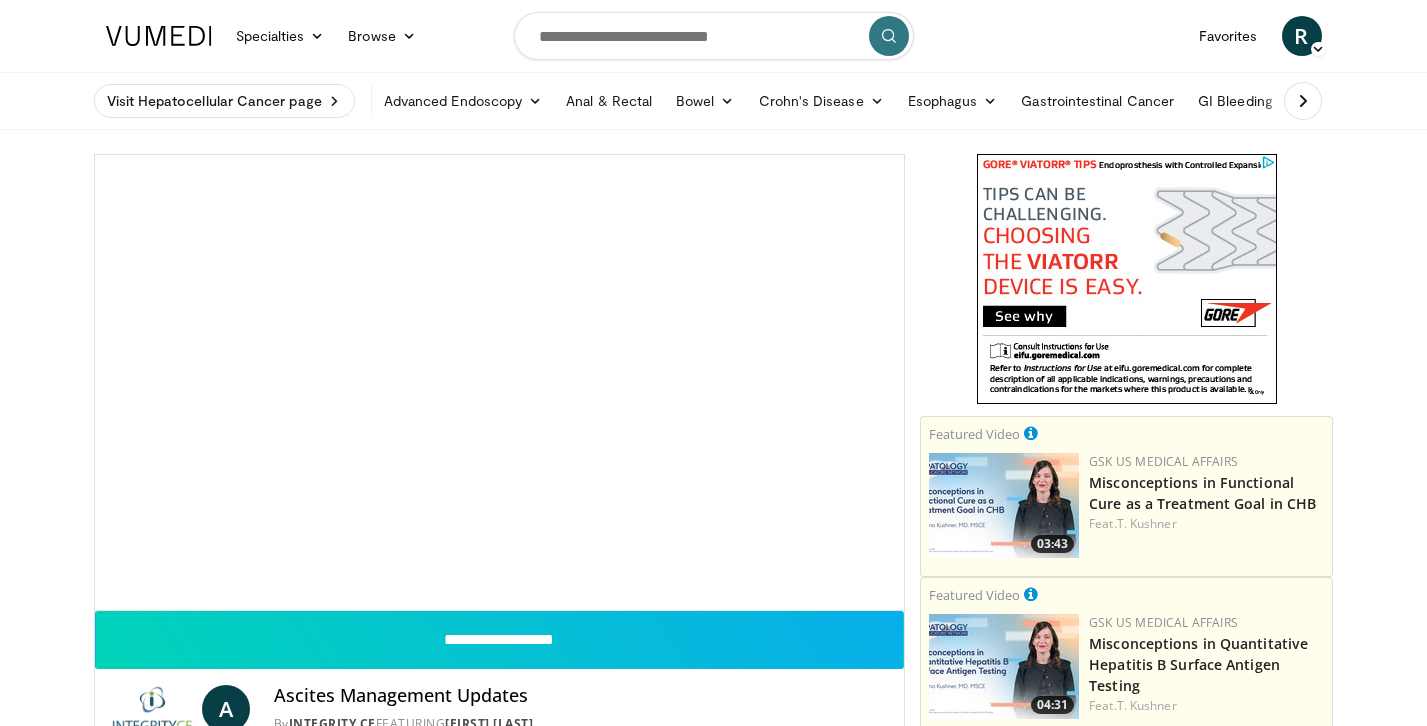 scroll, scrollTop: 0, scrollLeft: 0, axis: both 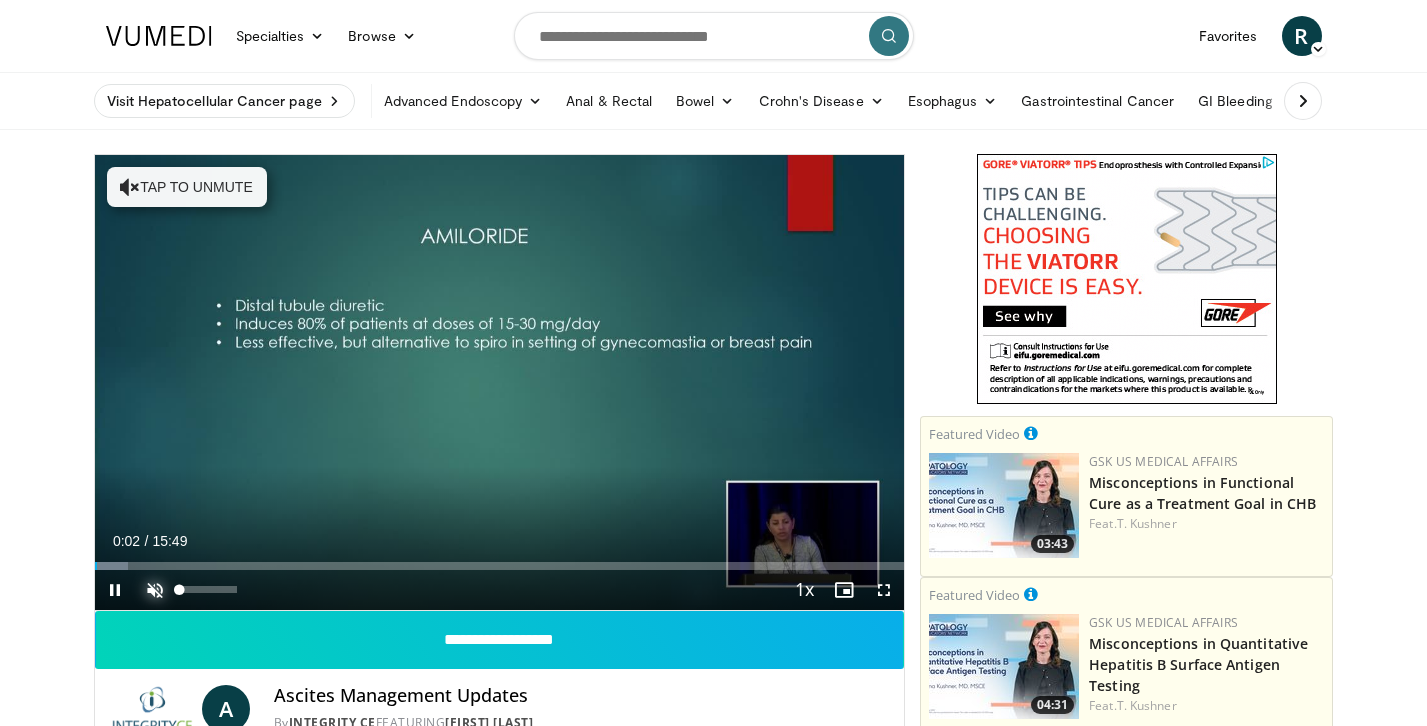 click at bounding box center (155, 590) 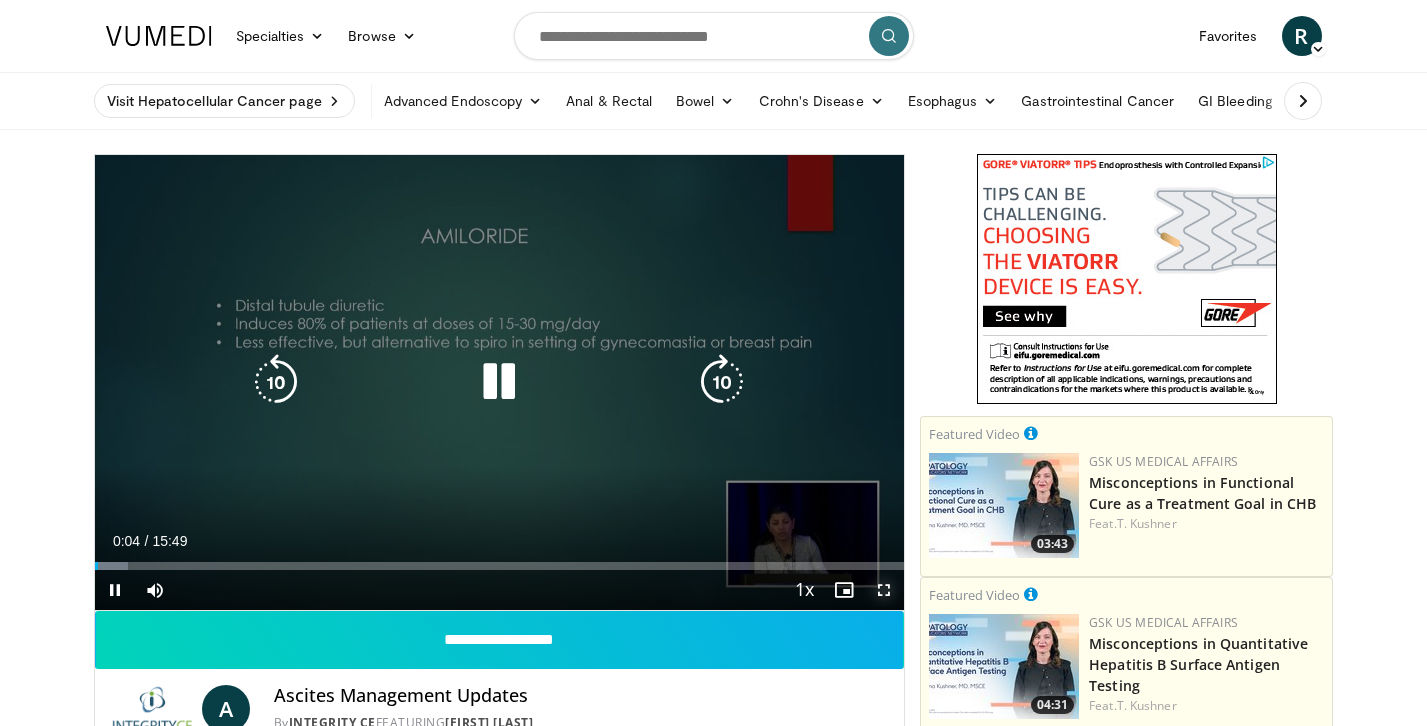 drag, startPoint x: 879, startPoint y: 585, endPoint x: 916, endPoint y: 751, distance: 170.07352 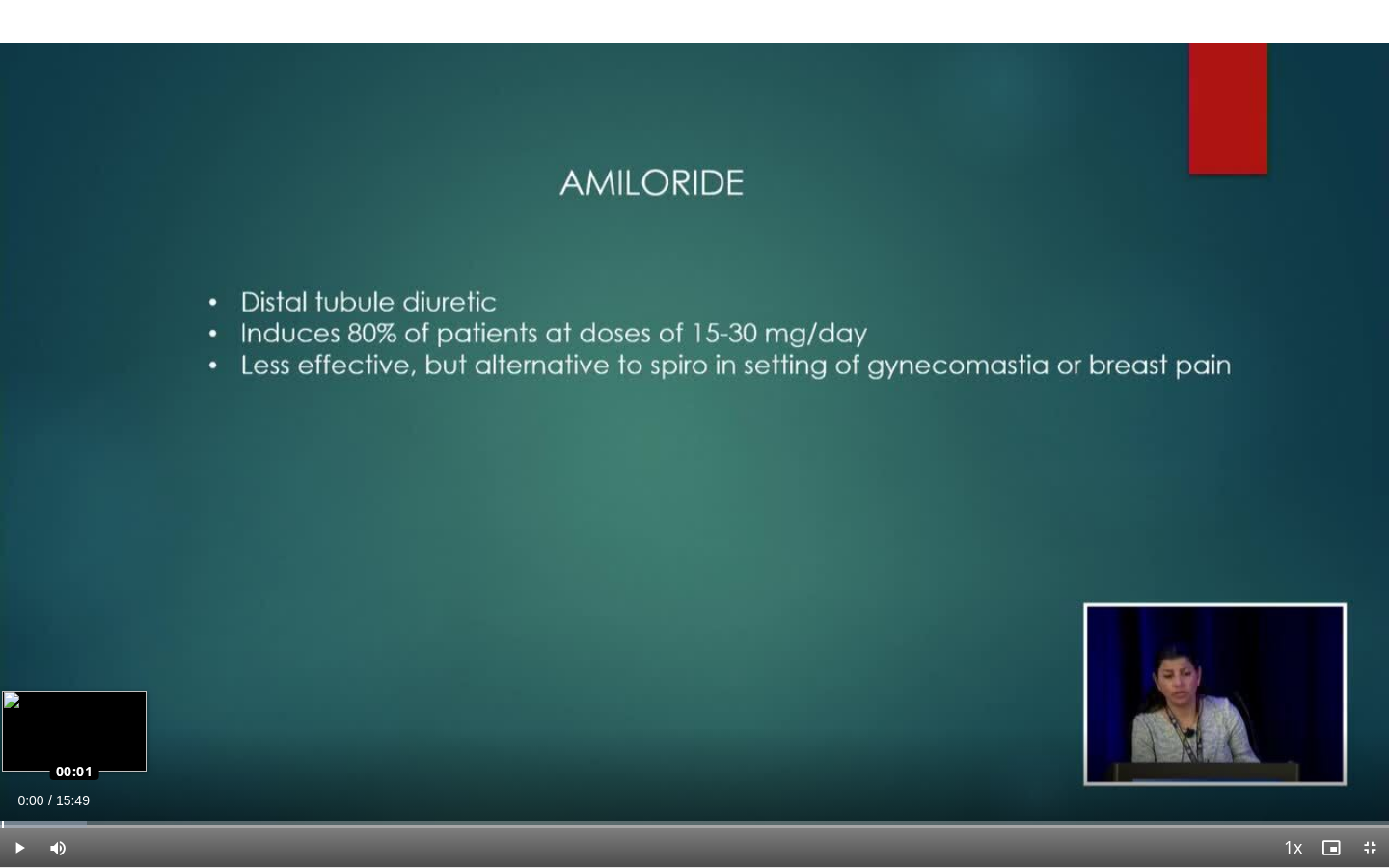 drag, startPoint x: 13, startPoint y: 824, endPoint x: 0, endPoint y: 824, distance: 13 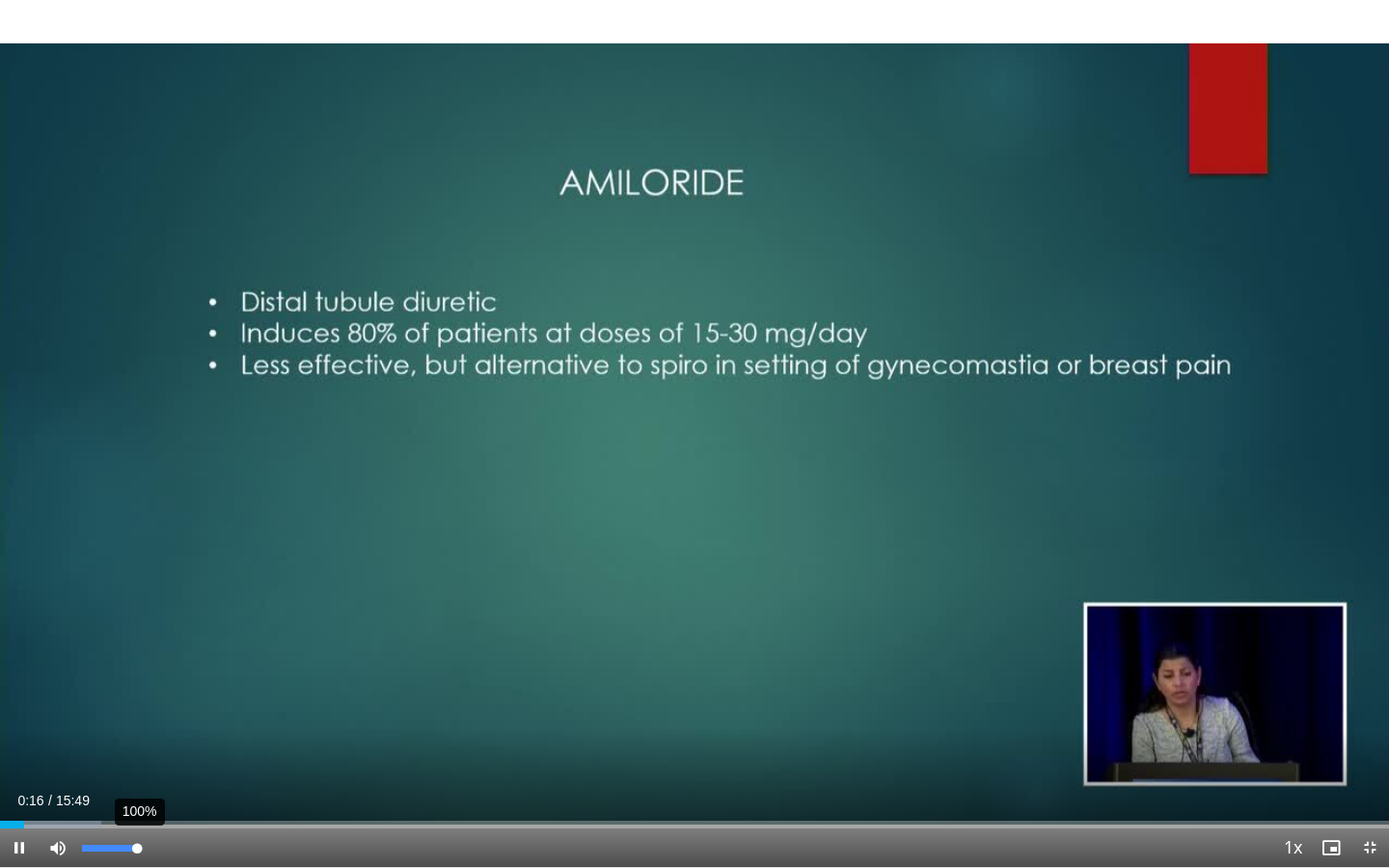 click at bounding box center (109, 848) 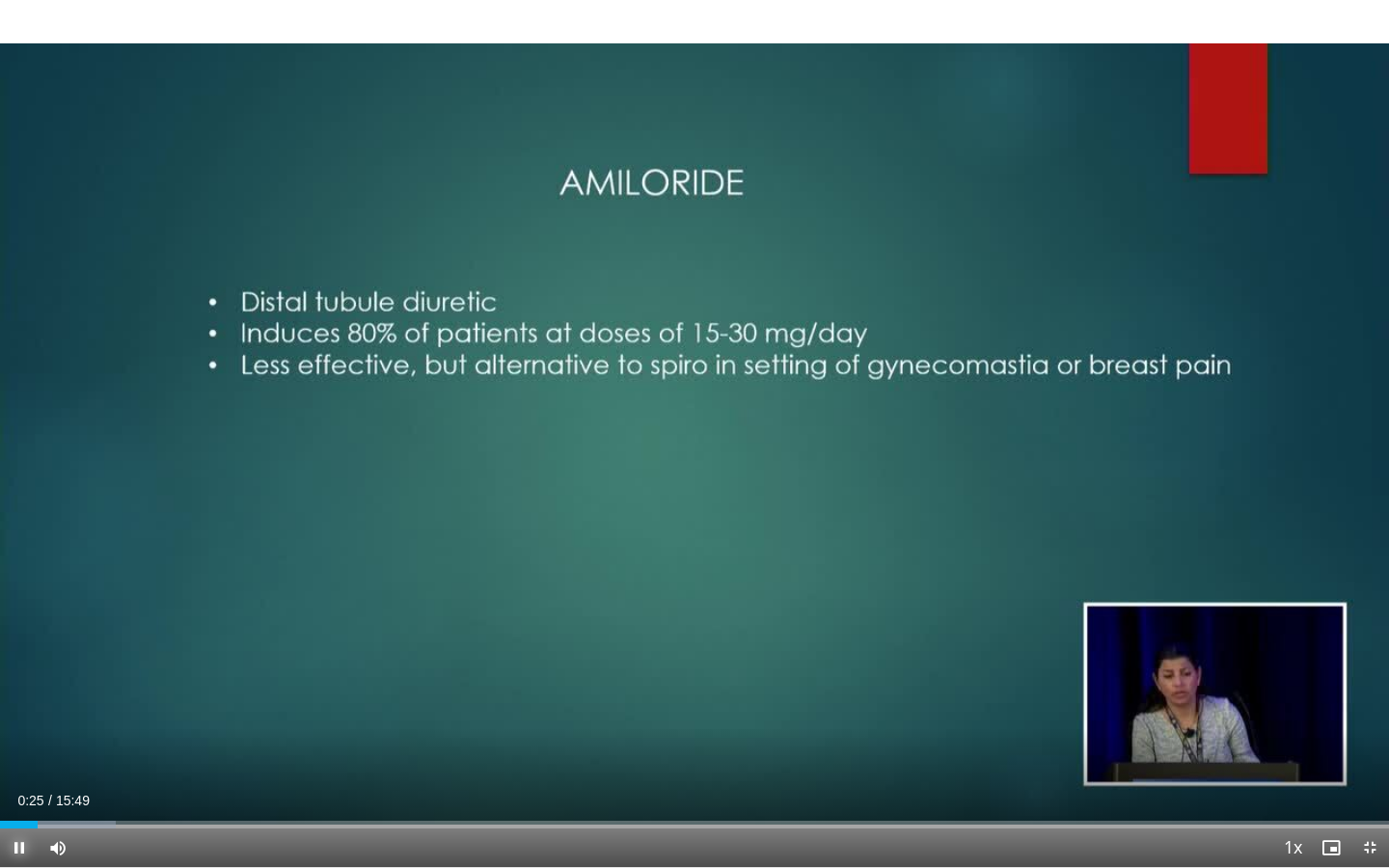 click at bounding box center [19, 848] 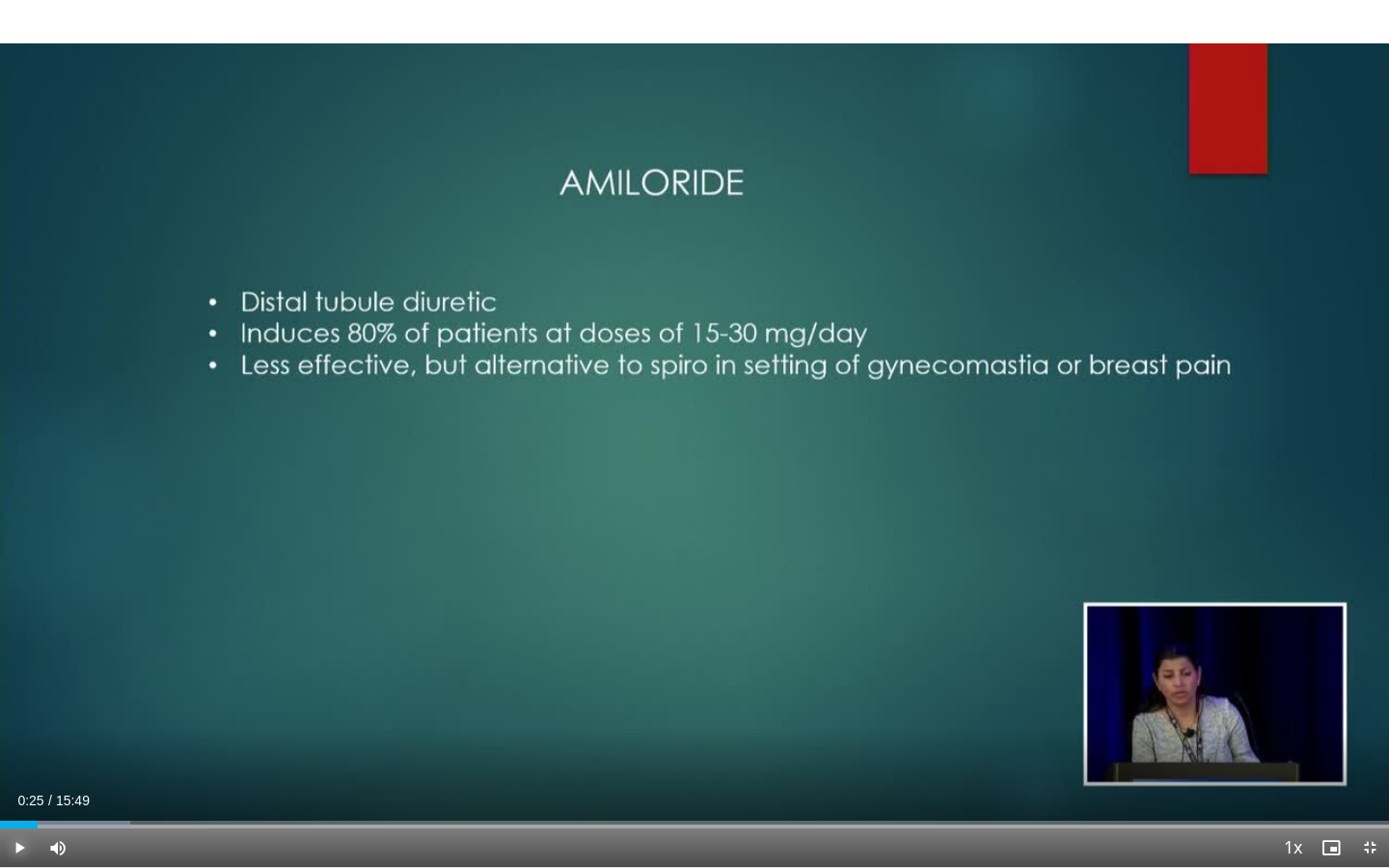 click at bounding box center (19, 848) 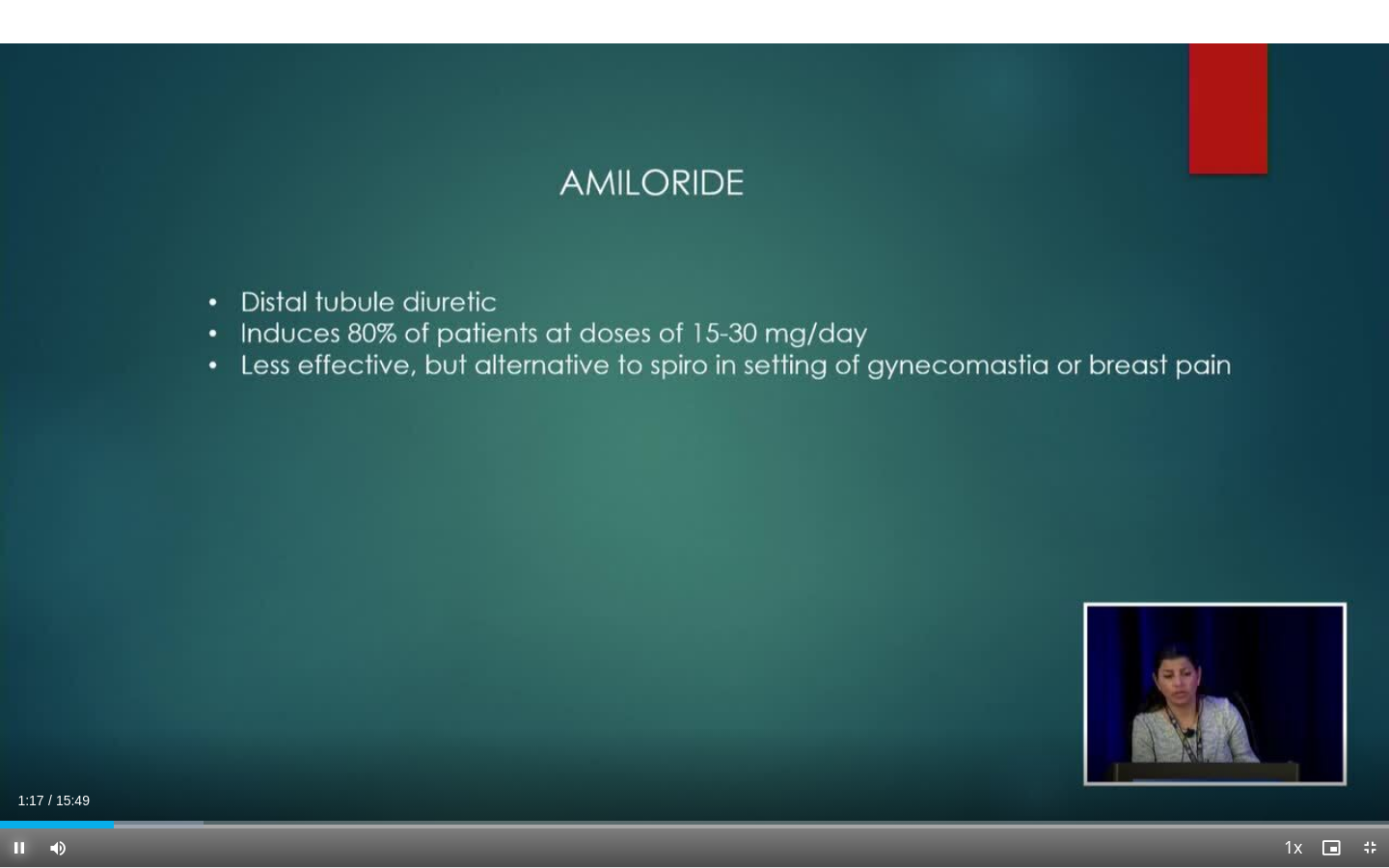 click at bounding box center (19, 848) 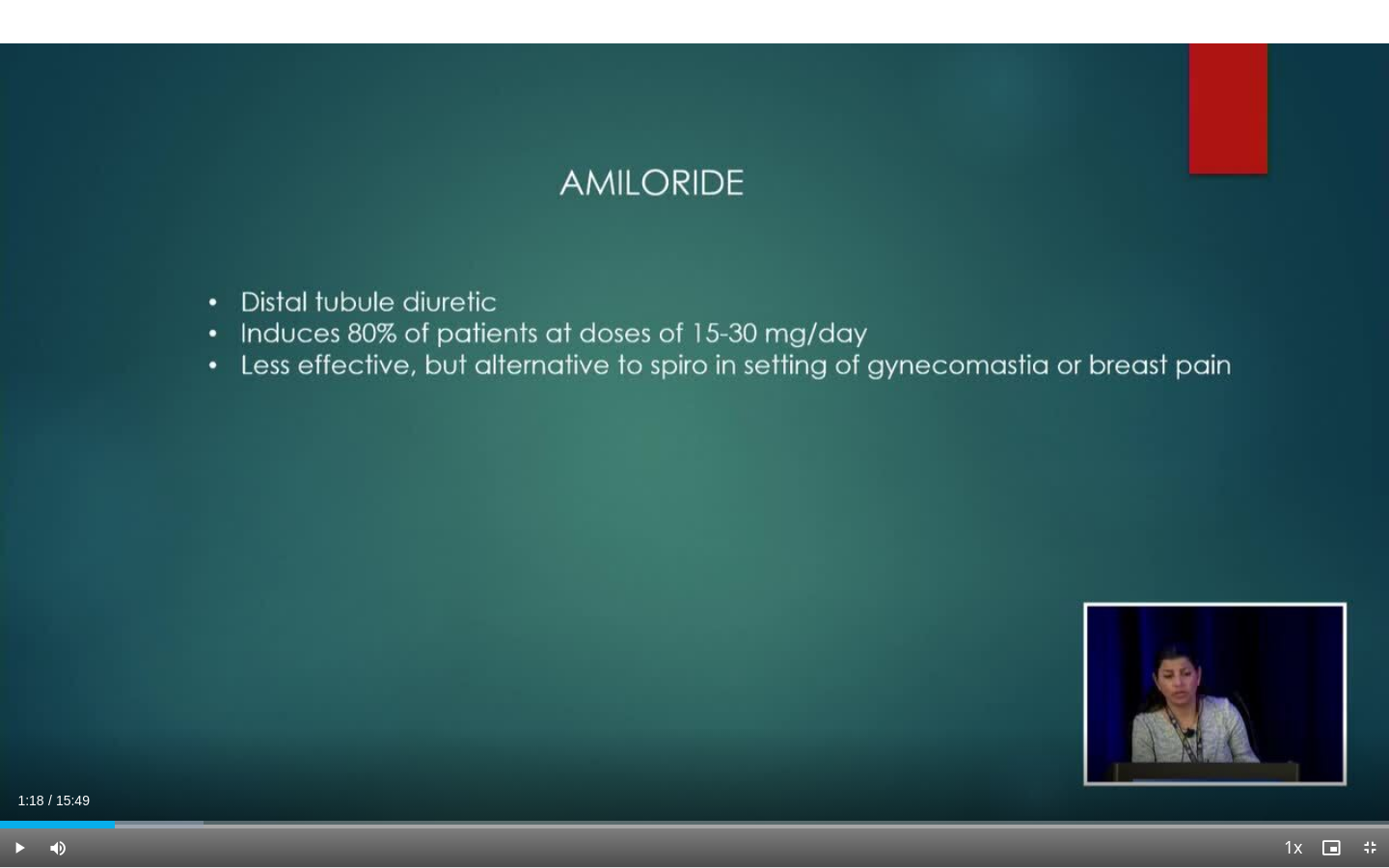 click on "10 seconds
Tap to unmute" at bounding box center [694, 433] 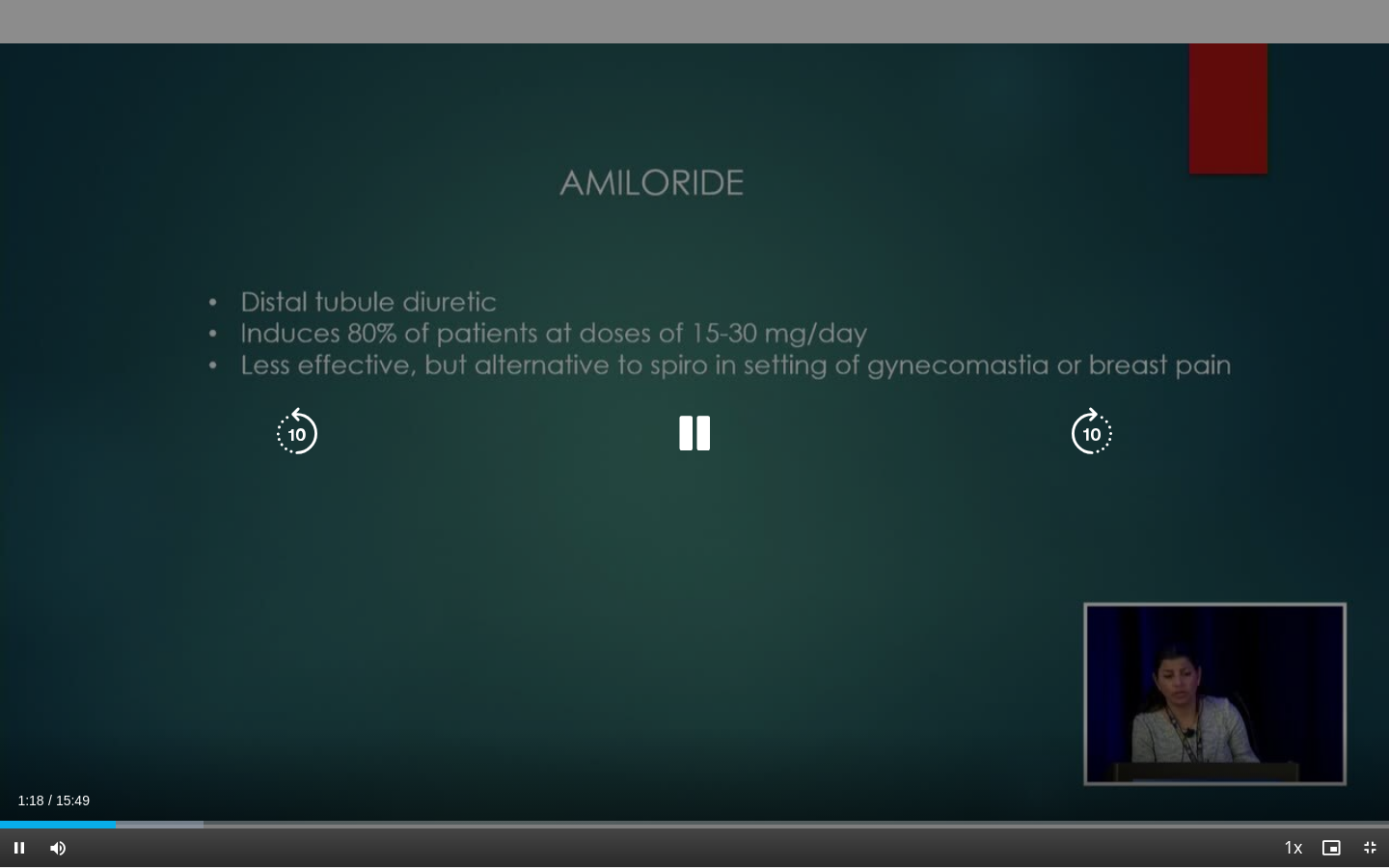 click on "10 seconds
Tap to unmute" at bounding box center (694, 433) 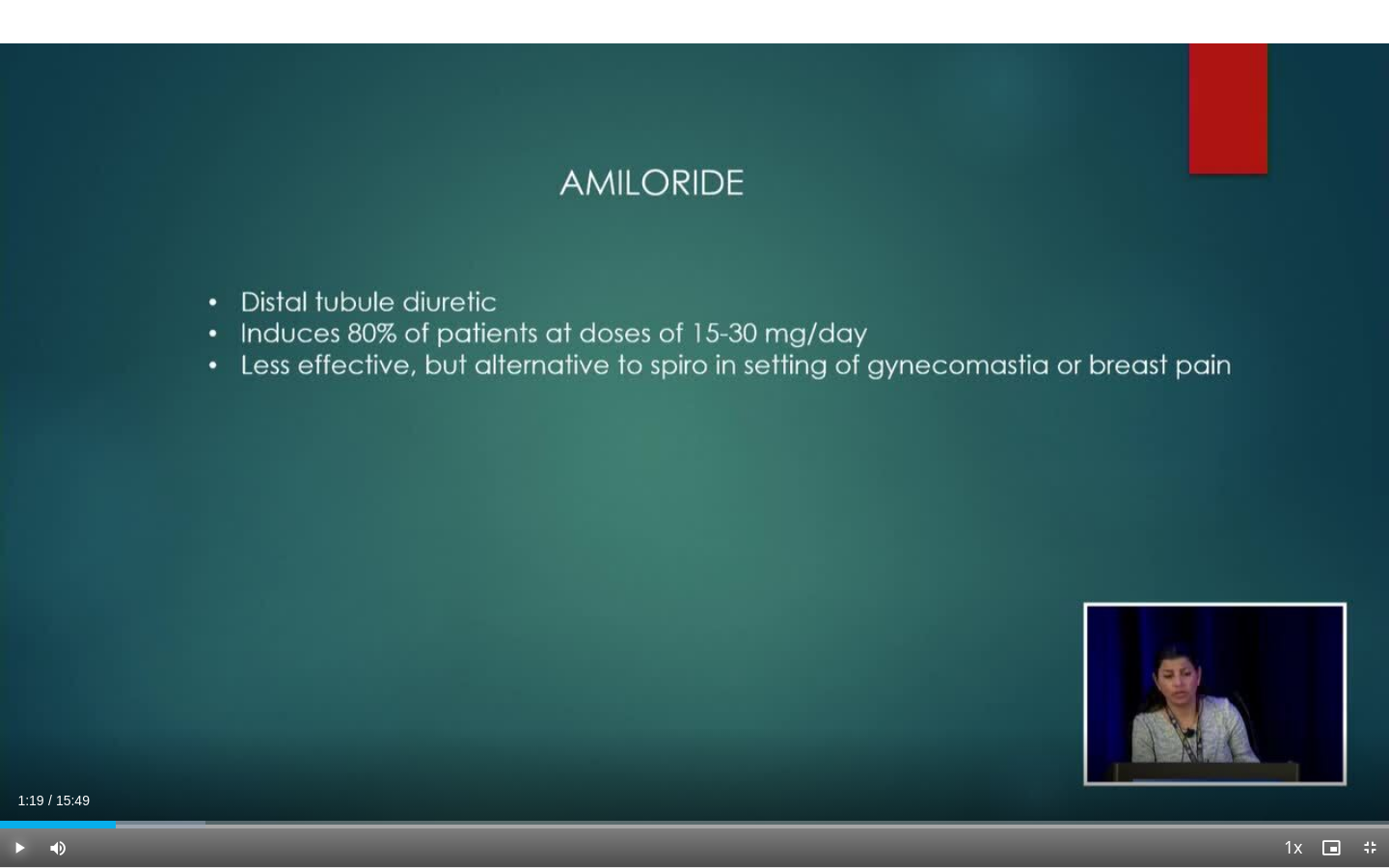 click at bounding box center (19, 848) 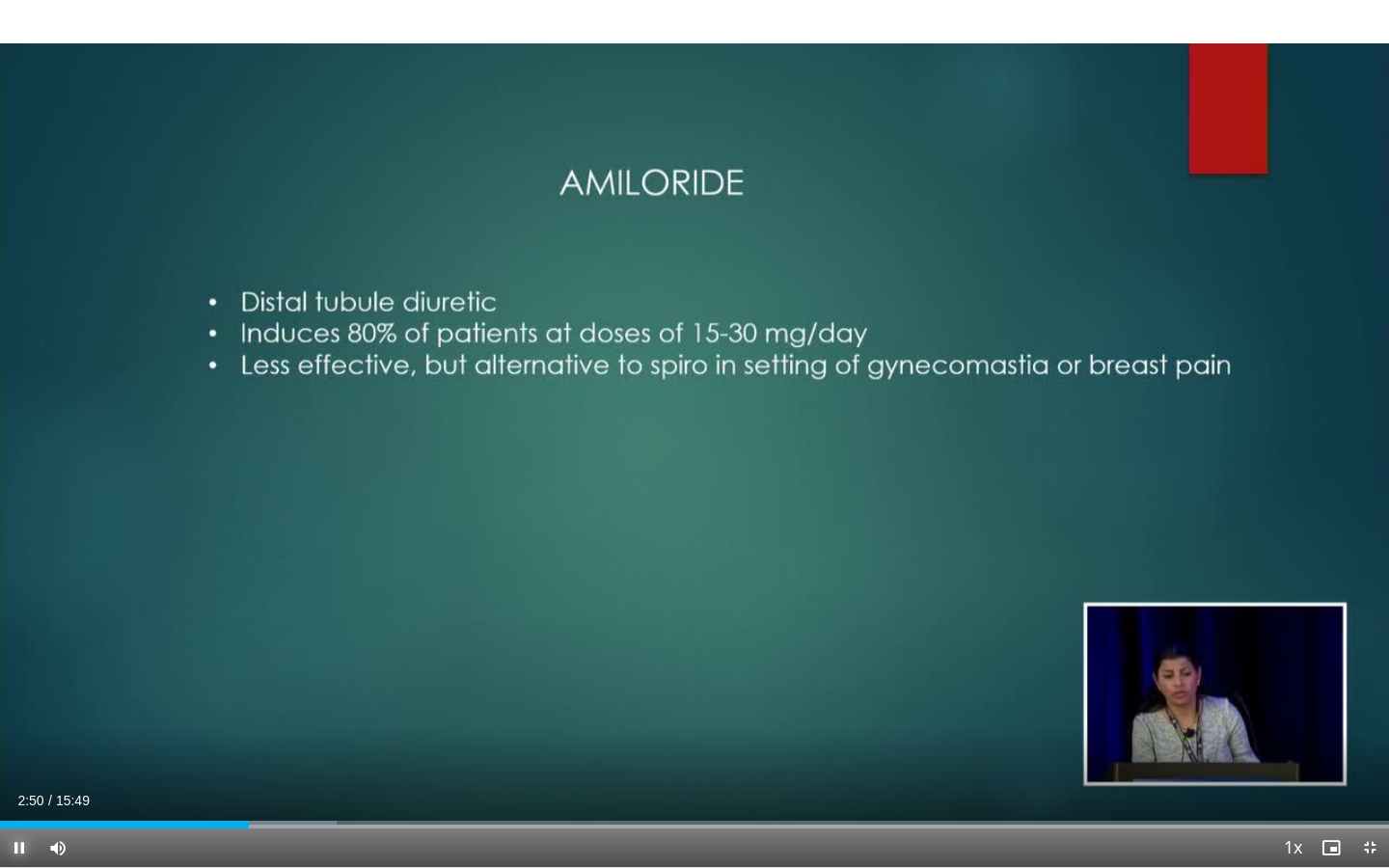 click at bounding box center (19, 848) 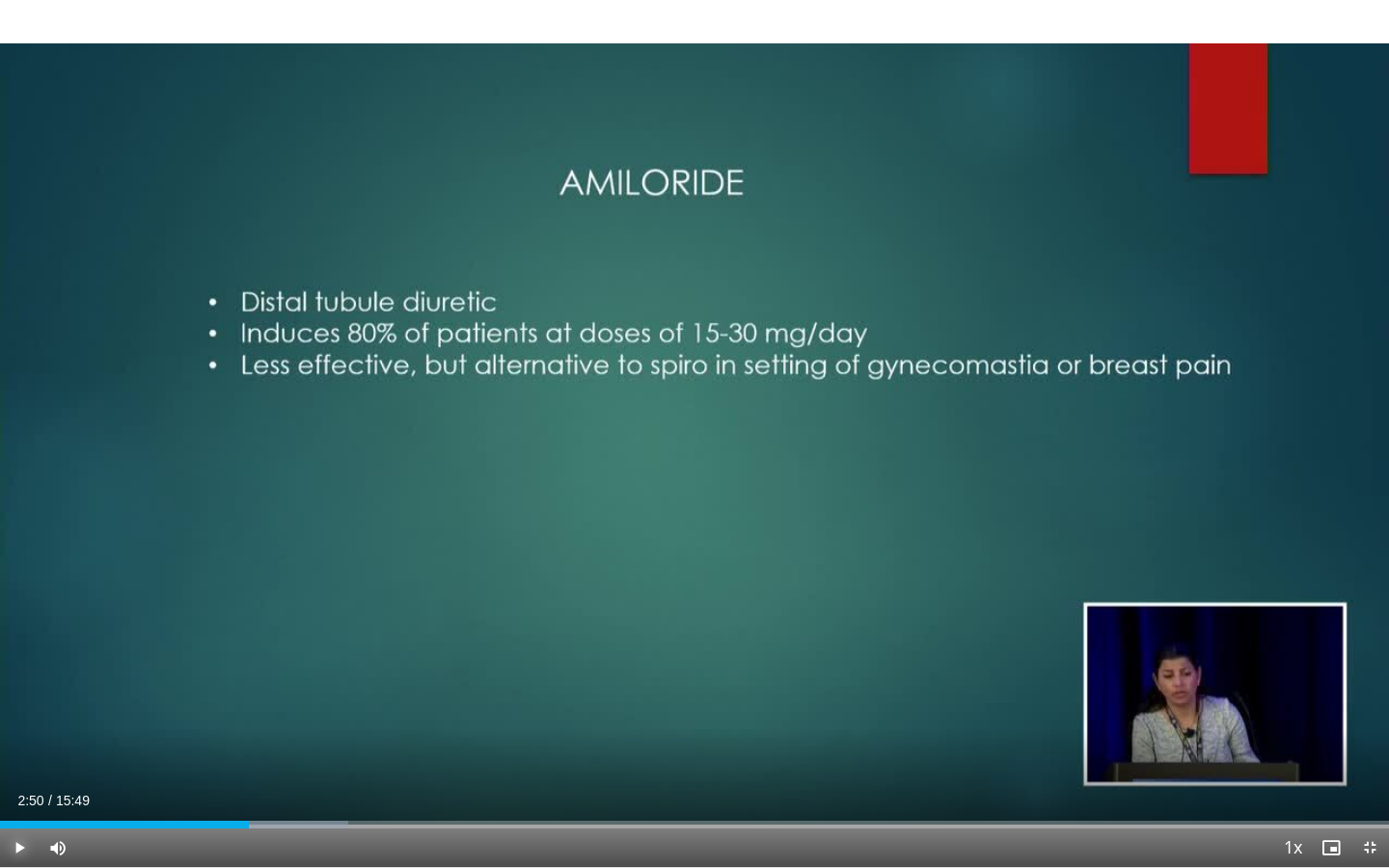 click at bounding box center [19, 848] 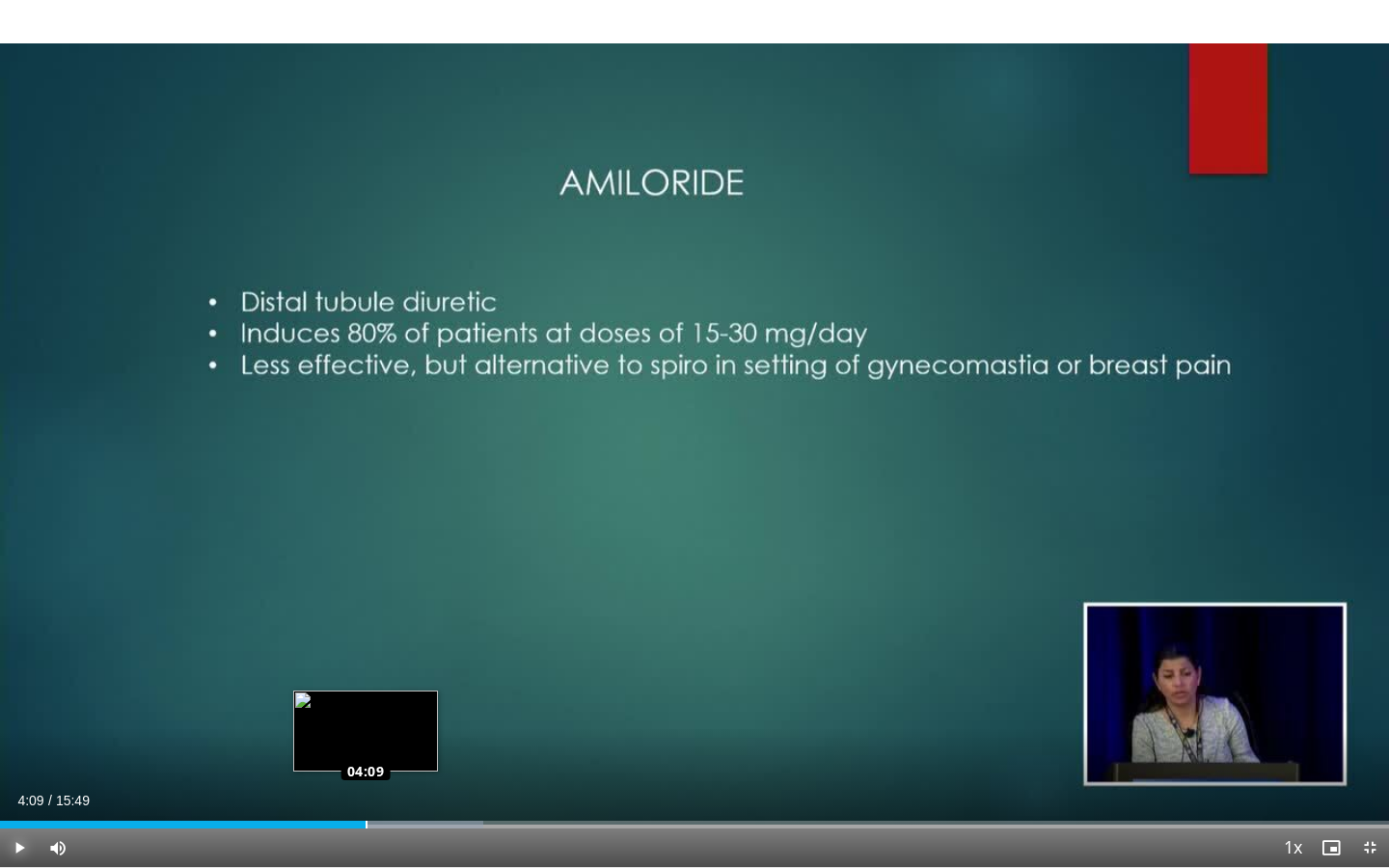 drag, startPoint x: 391, startPoint y: 822, endPoint x: 365, endPoint y: 821, distance: 26.019224 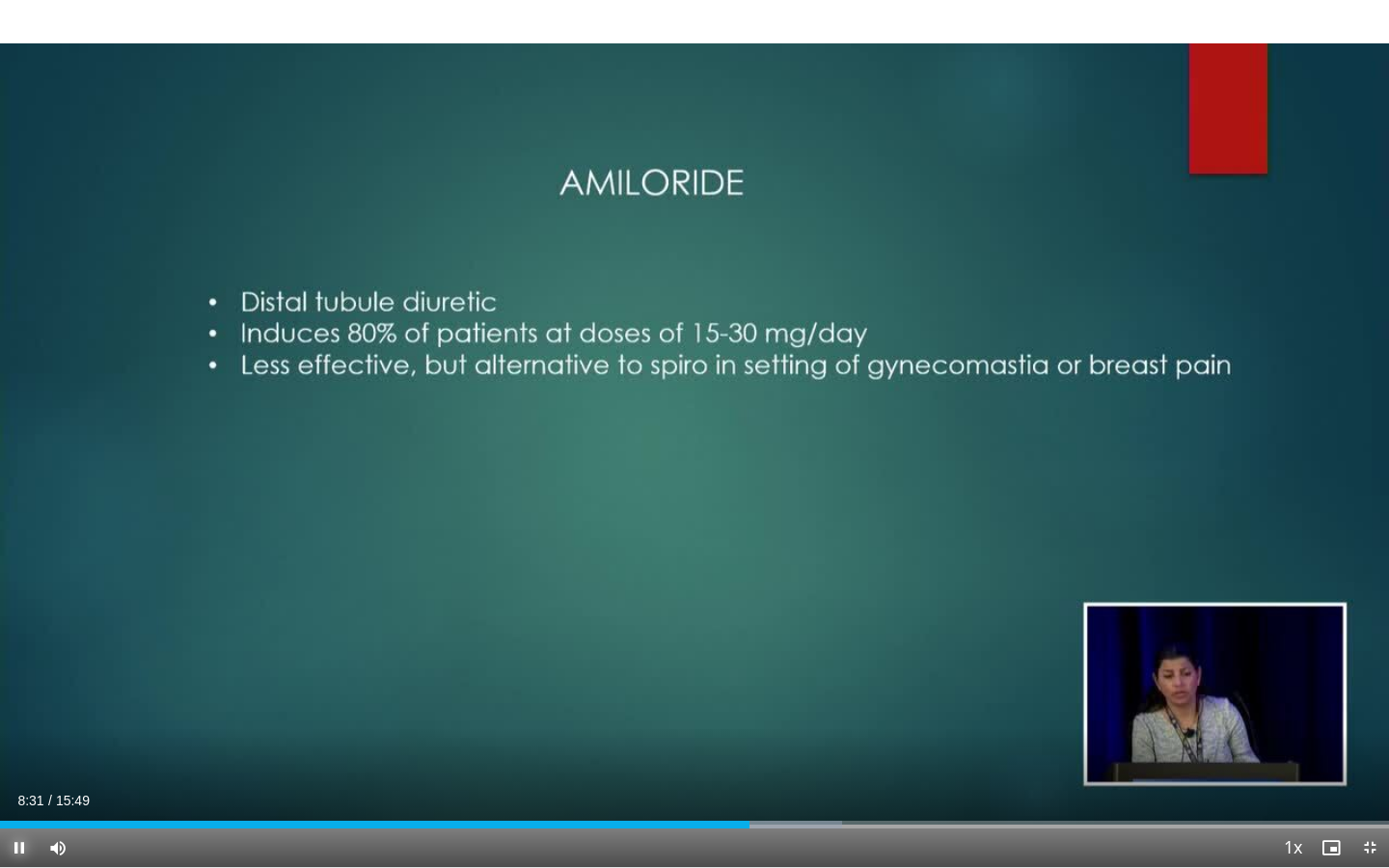 click at bounding box center [19, 848] 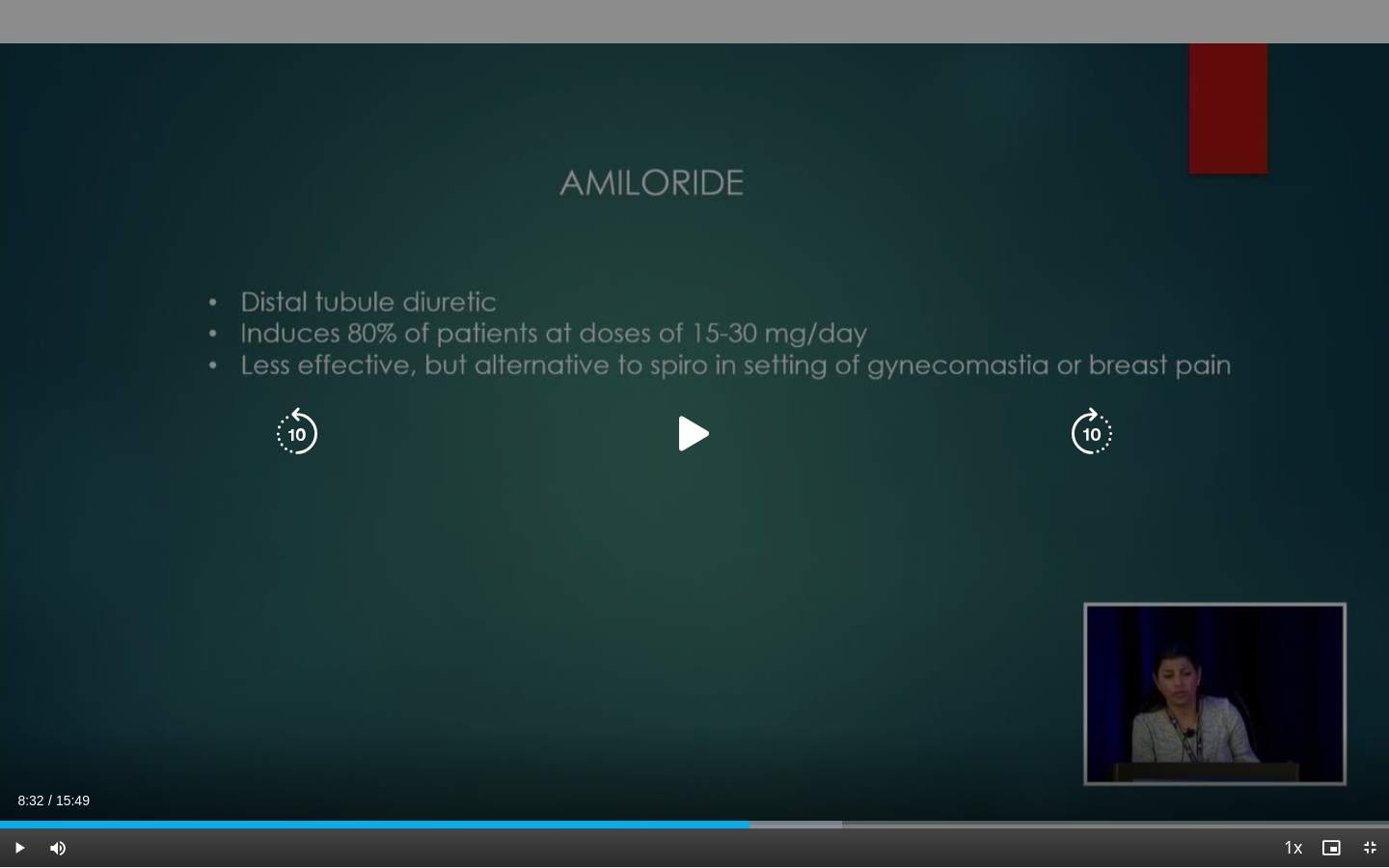 click at bounding box center (694, 434) 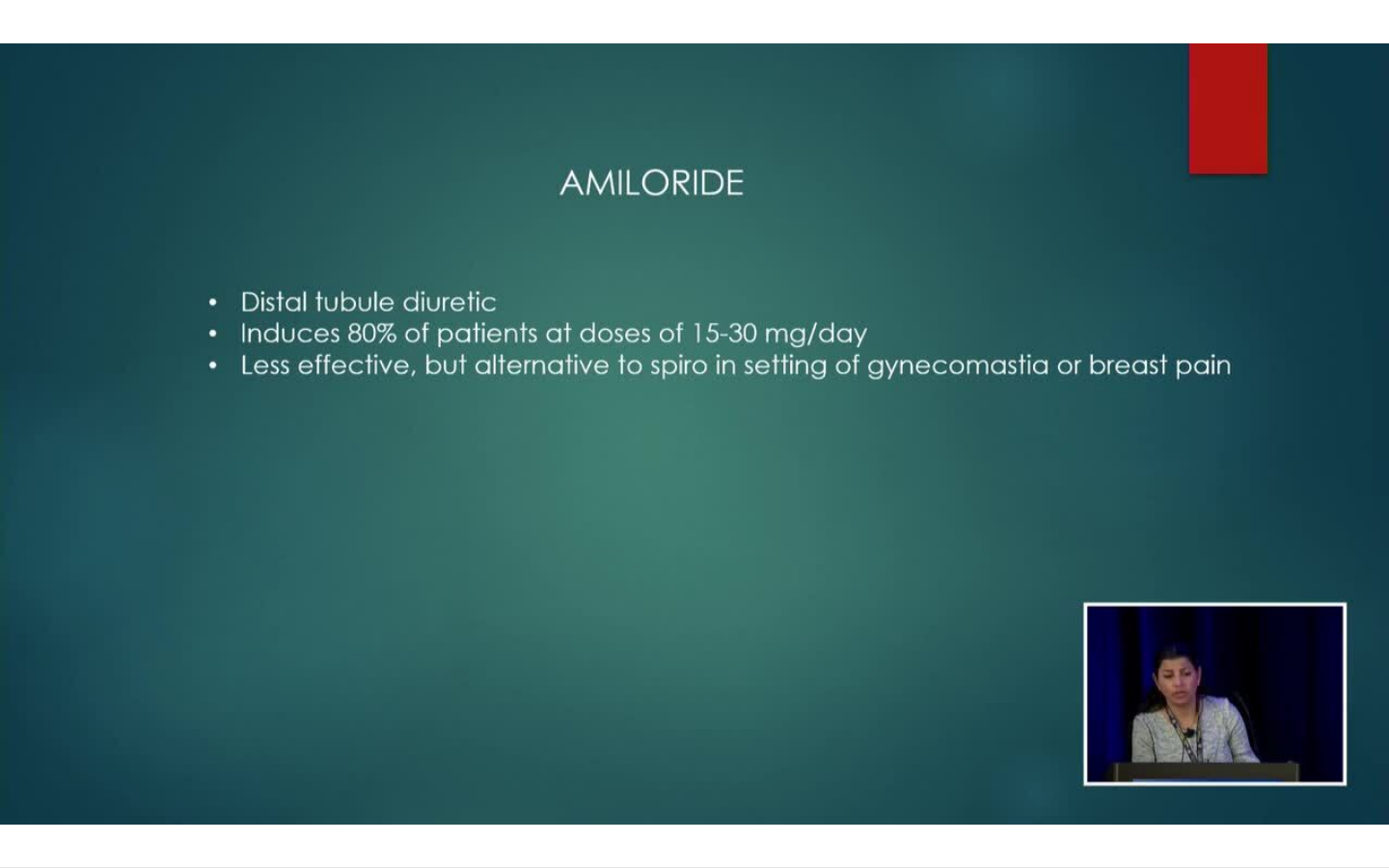 click on "**********" at bounding box center [694, 434] 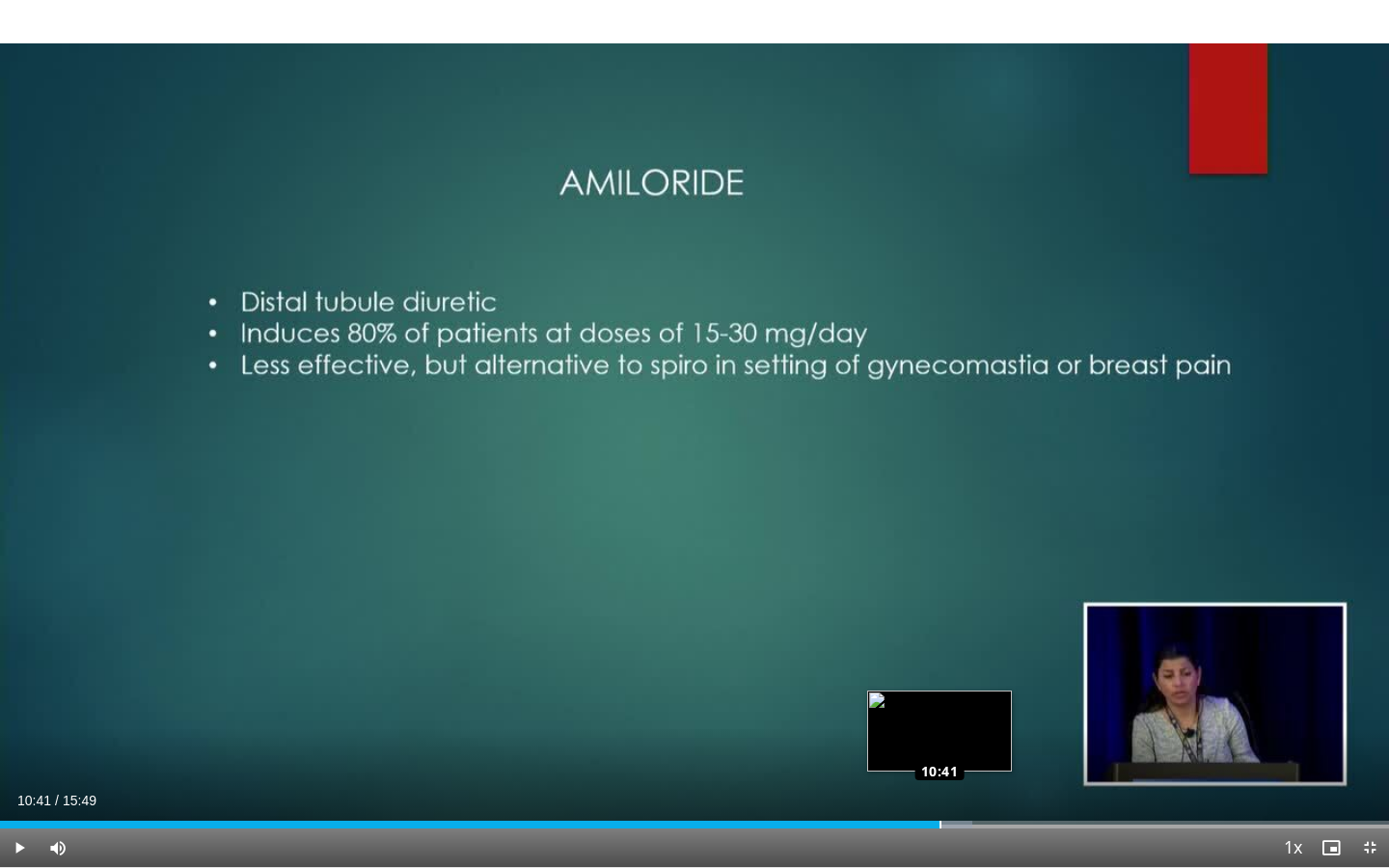 drag, startPoint x: 986, startPoint y: 818, endPoint x: 939, endPoint y: 826, distance: 47.67599 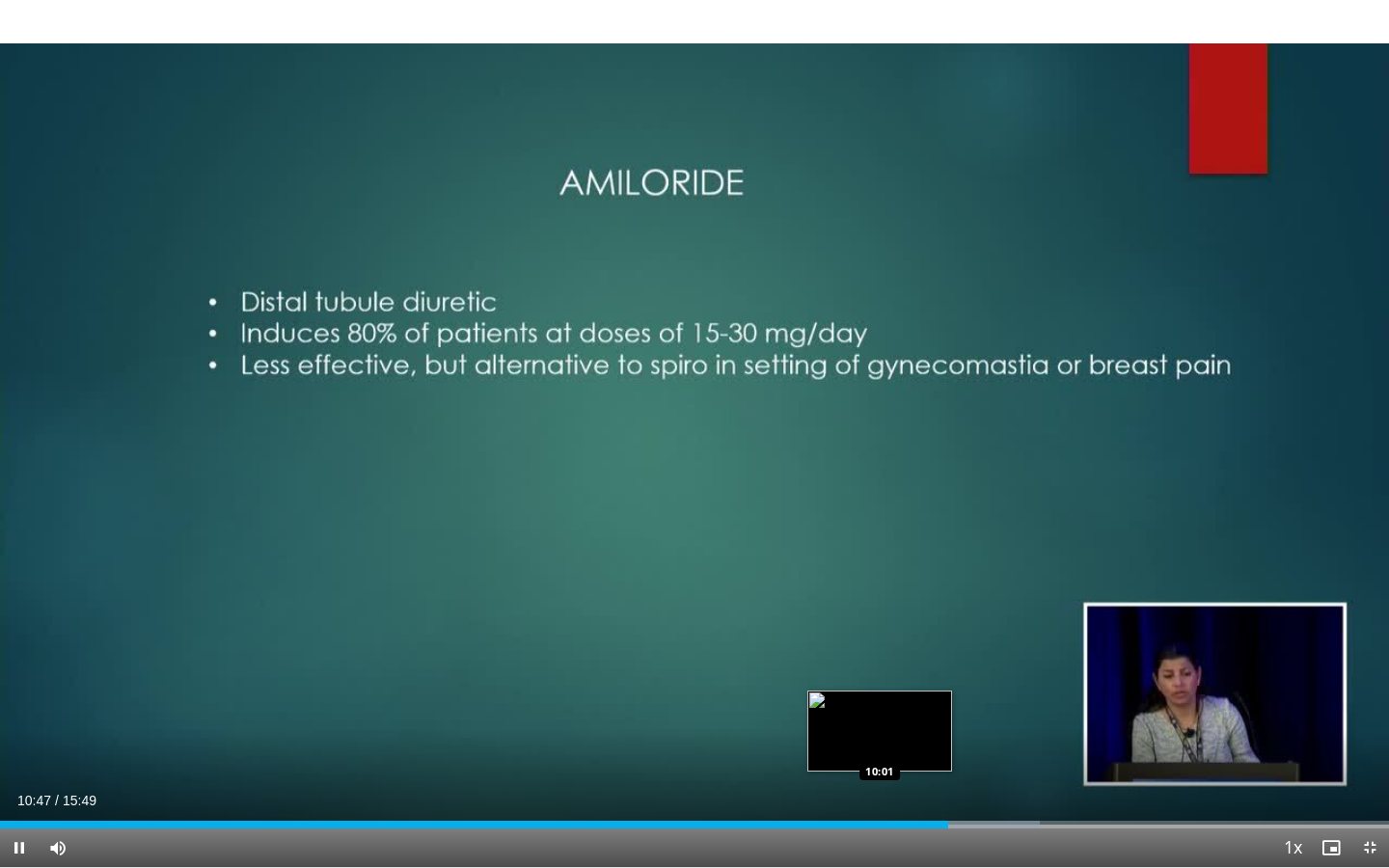 drag, startPoint x: 941, startPoint y: 828, endPoint x: 877, endPoint y: 817, distance: 64.93843 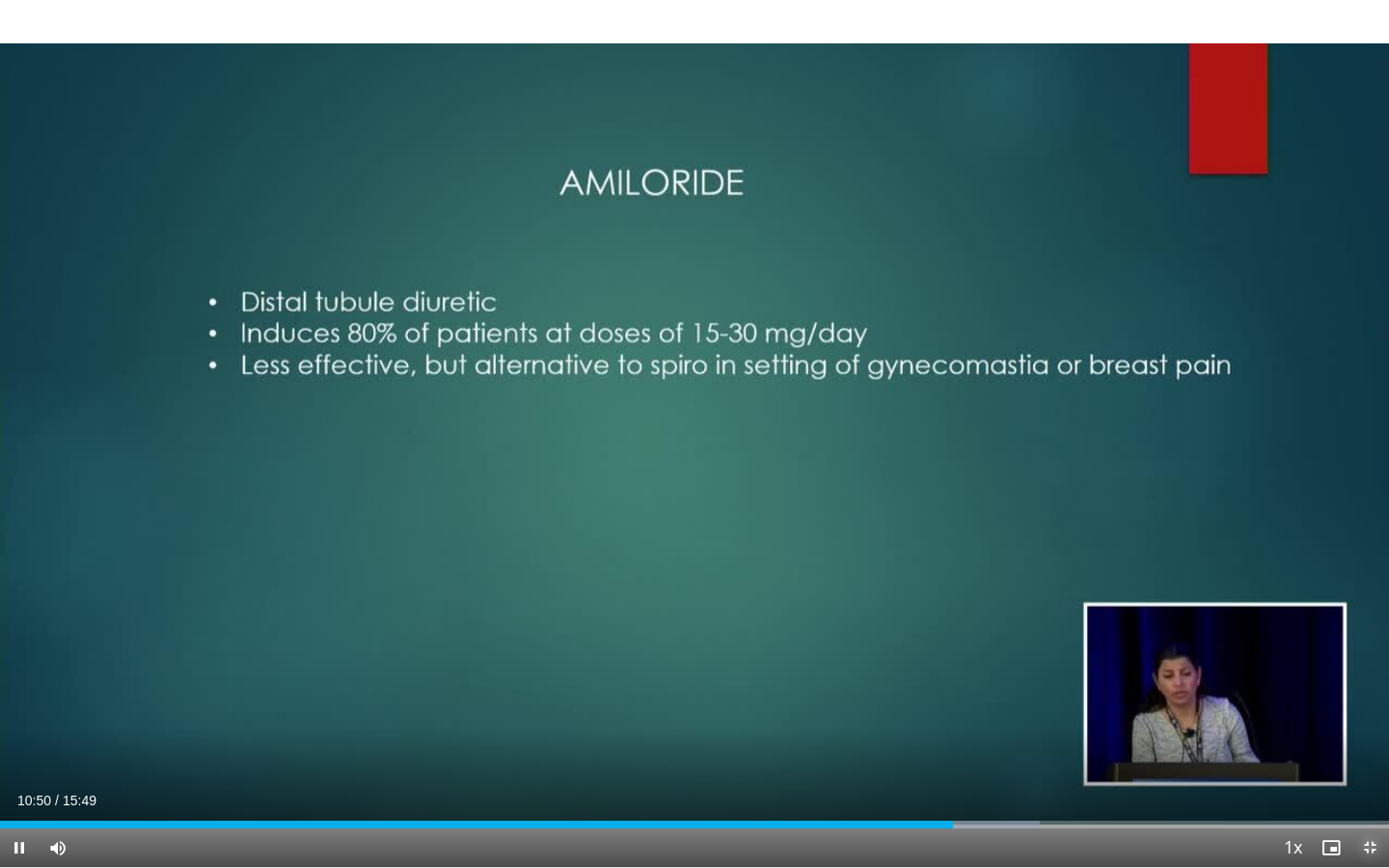 click at bounding box center [1370, 848] 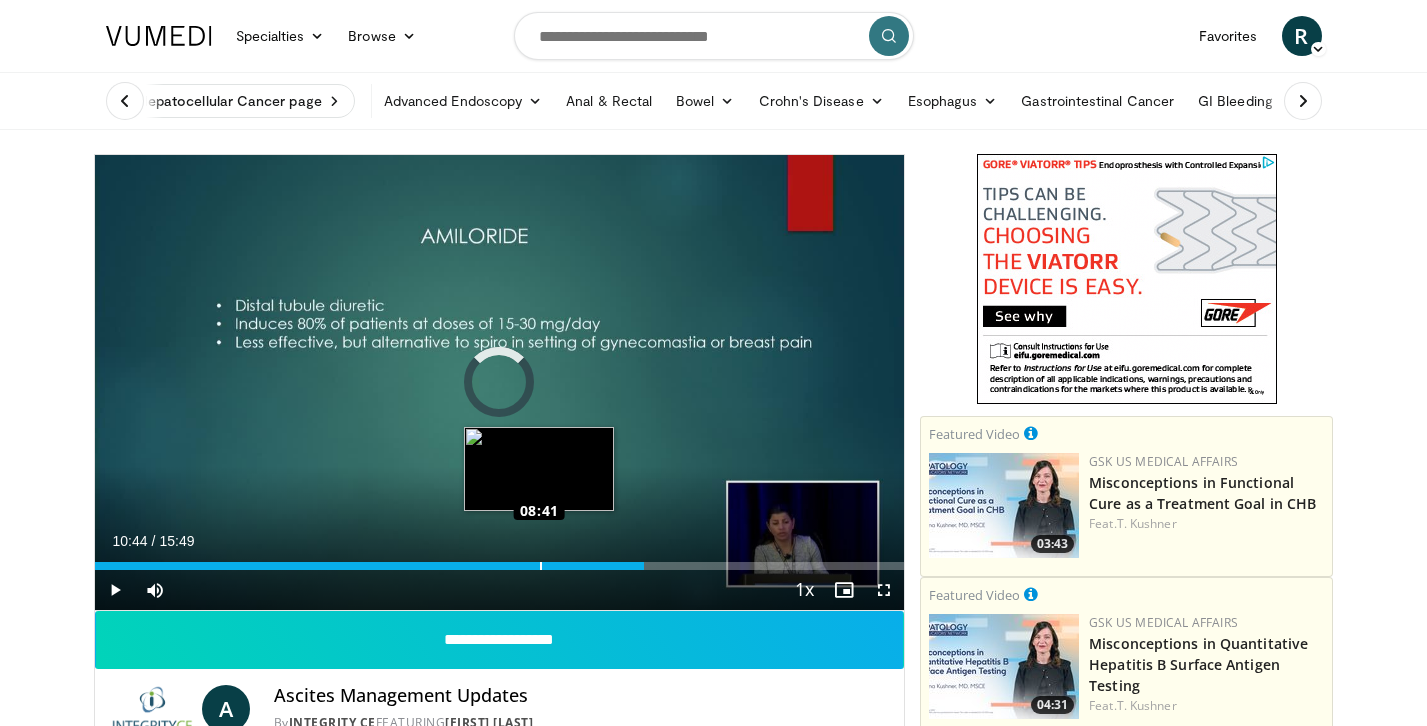 drag, startPoint x: 644, startPoint y: 559, endPoint x: 539, endPoint y: 560, distance: 105.00476 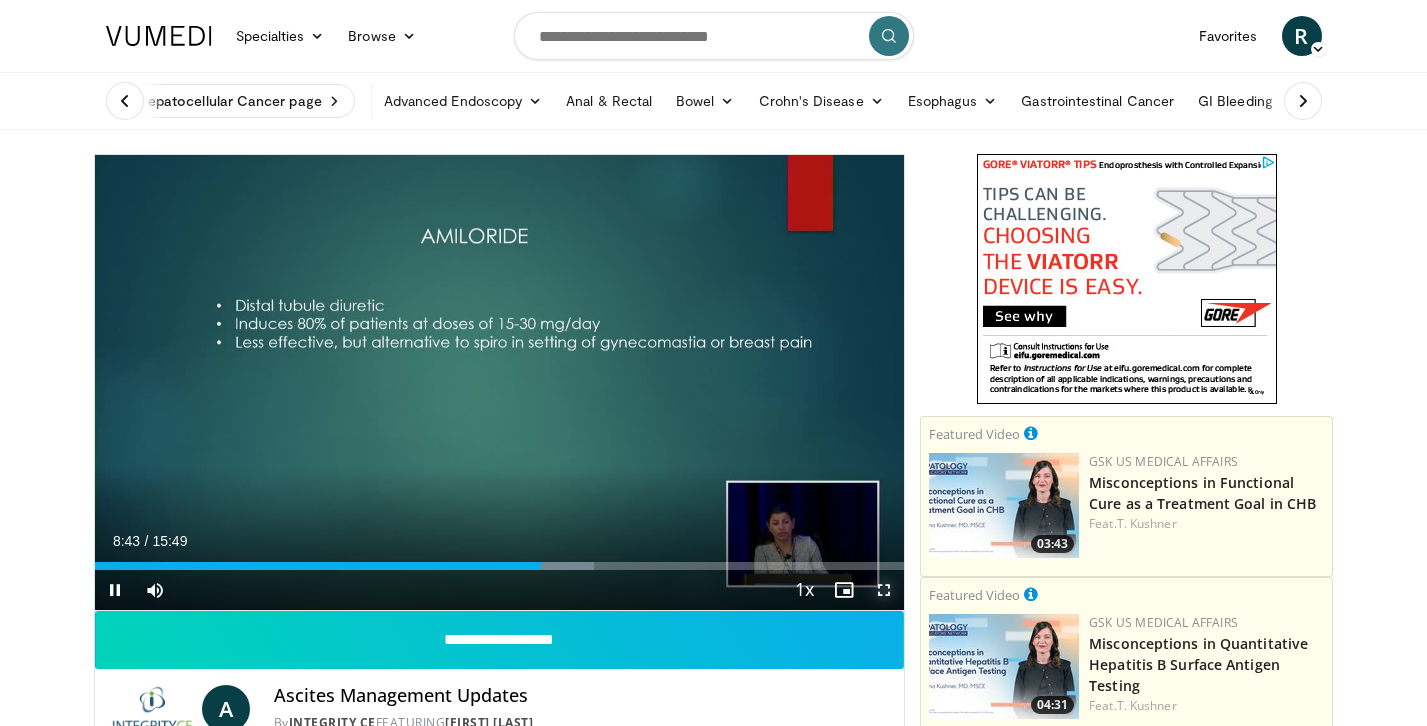 click at bounding box center (884, 590) 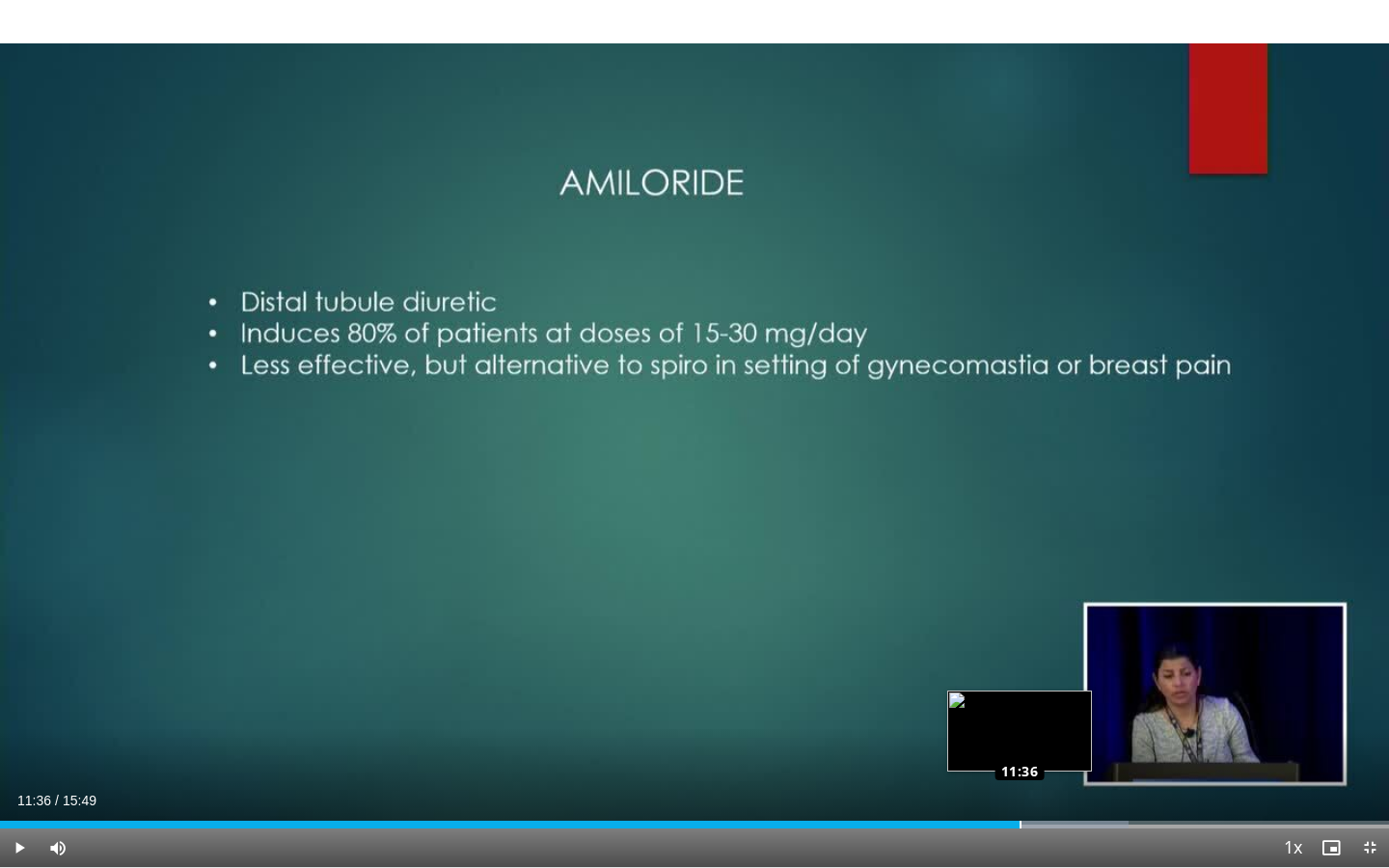 drag, startPoint x: 1035, startPoint y: 825, endPoint x: 1019, endPoint y: 822, distance: 16.278821 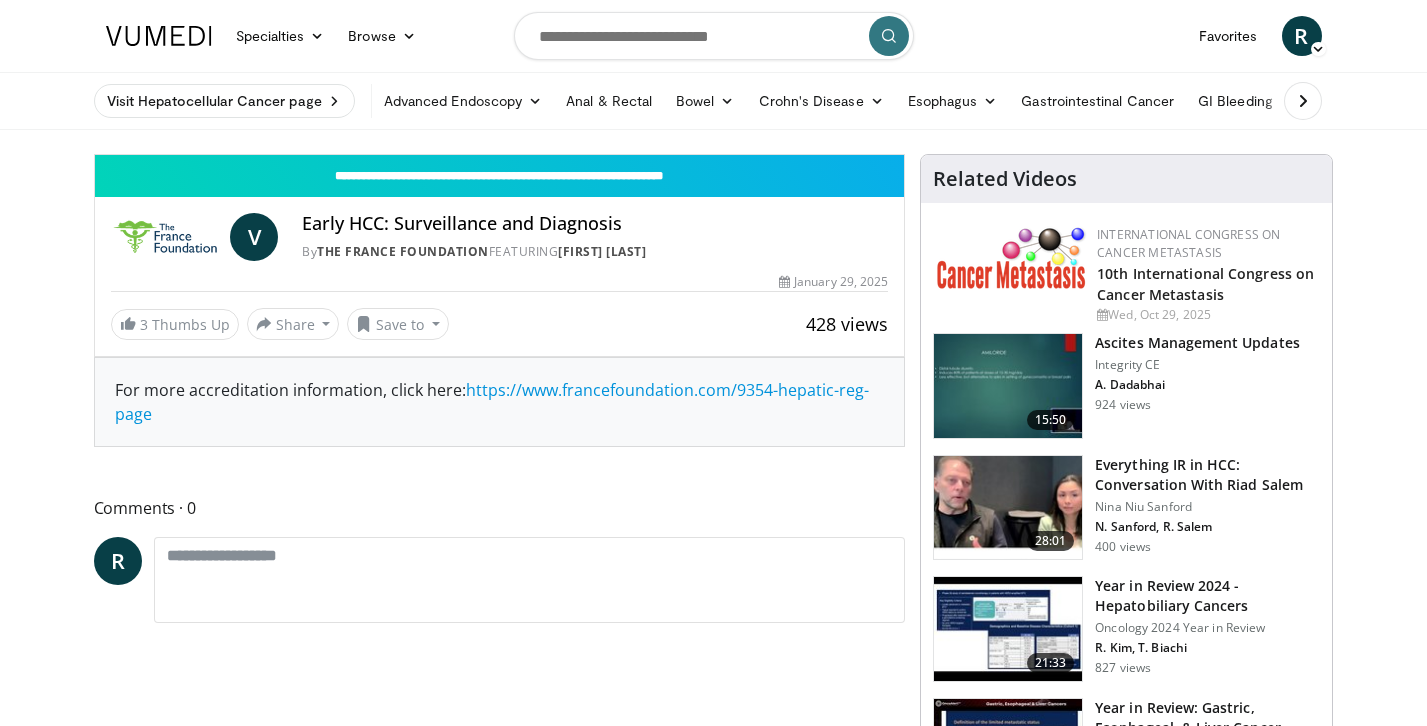 scroll, scrollTop: 0, scrollLeft: 0, axis: both 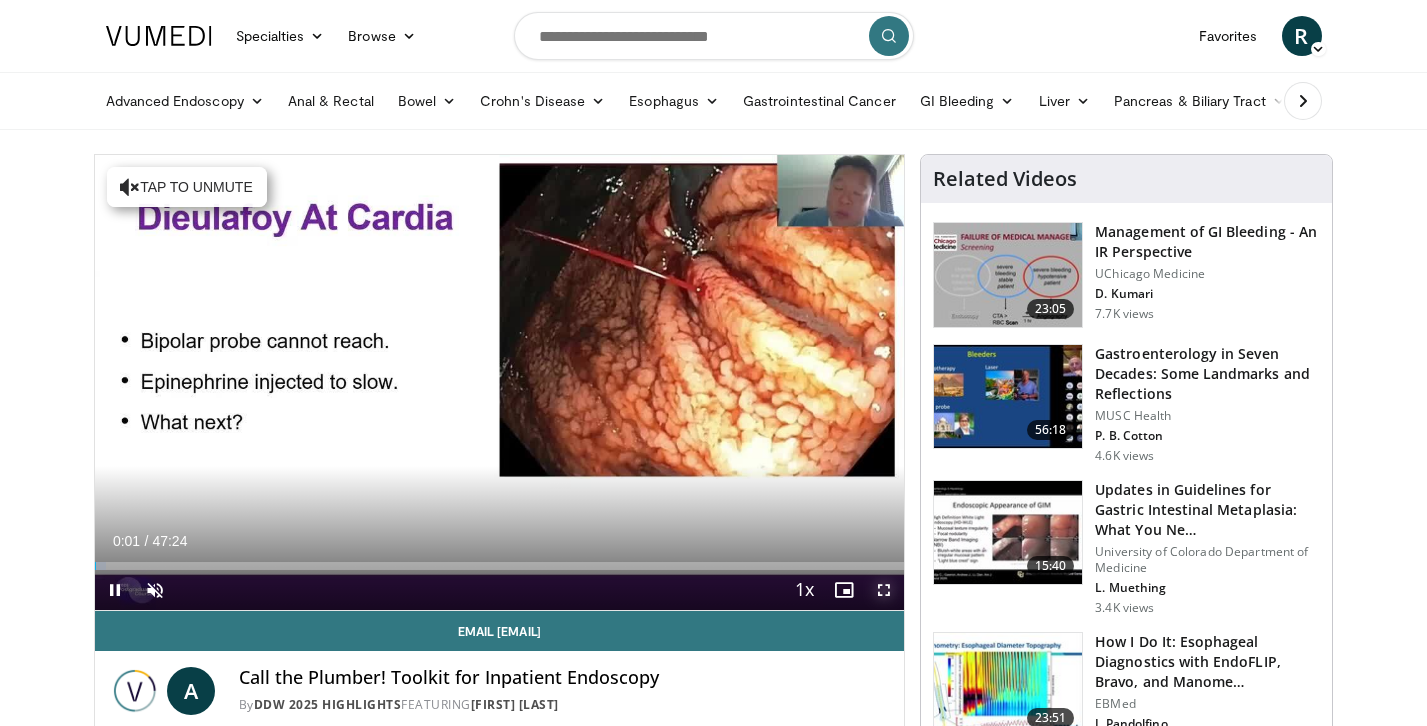 click at bounding box center [884, 590] 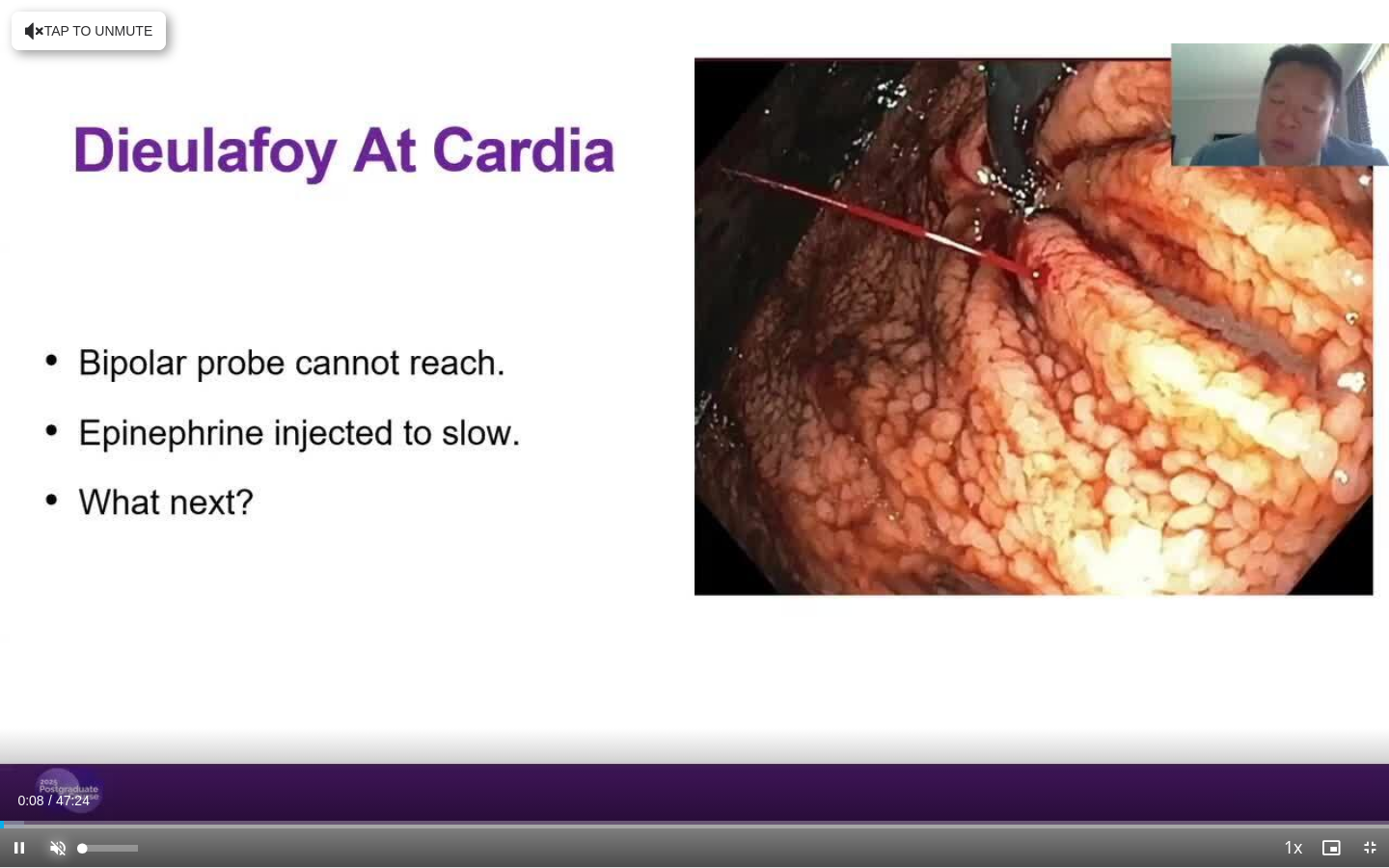 click at bounding box center (58, 848) 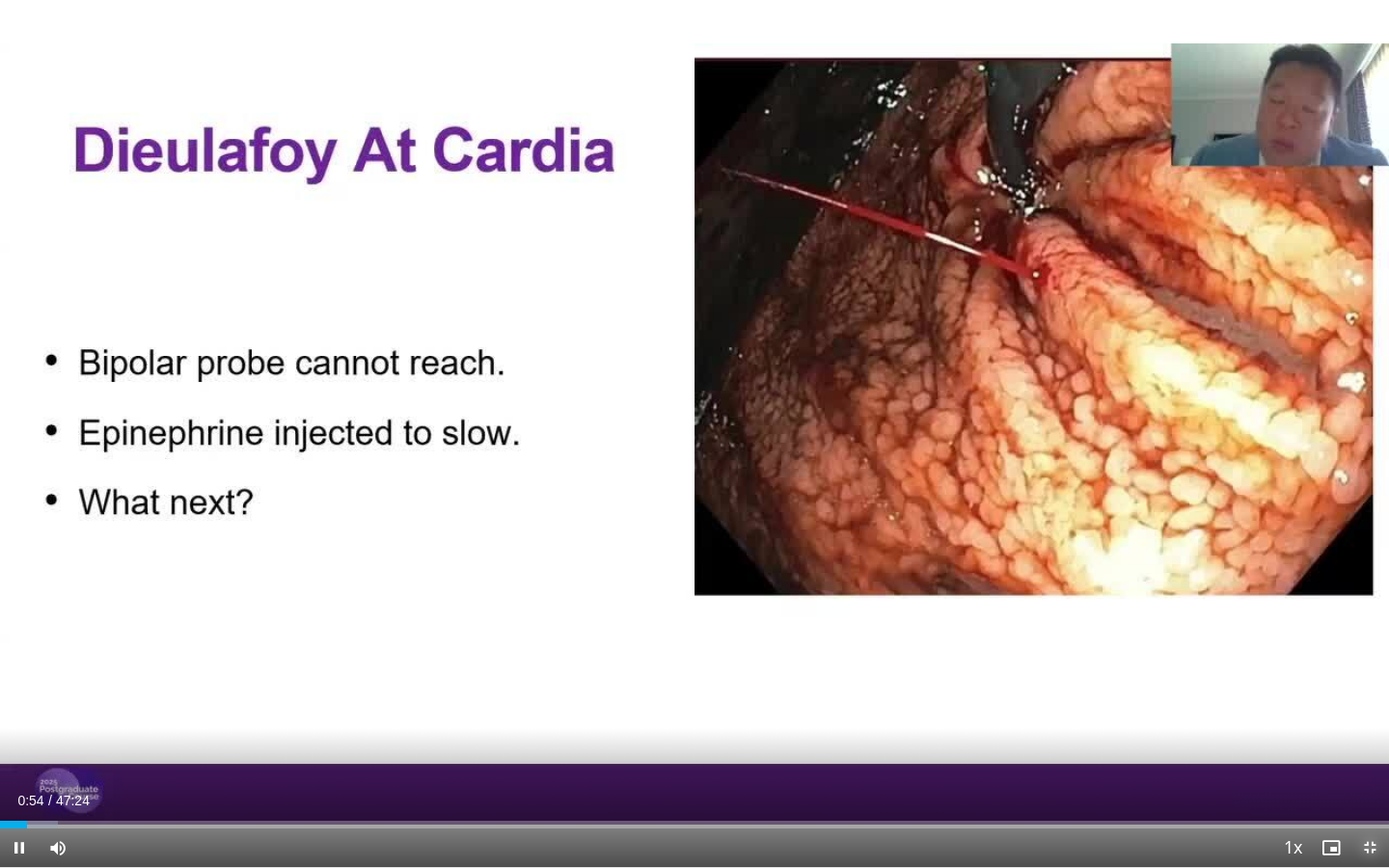 click at bounding box center [1370, 848] 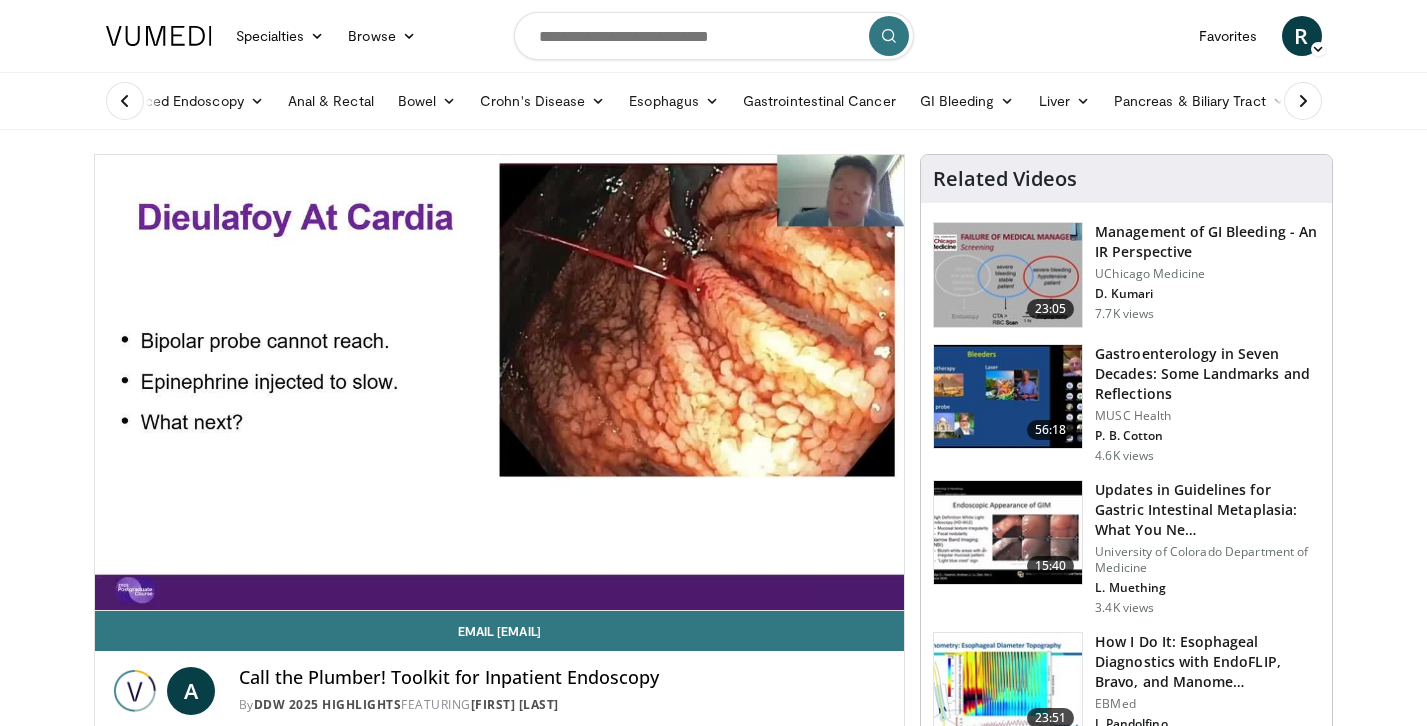 click at bounding box center (1008, 533) 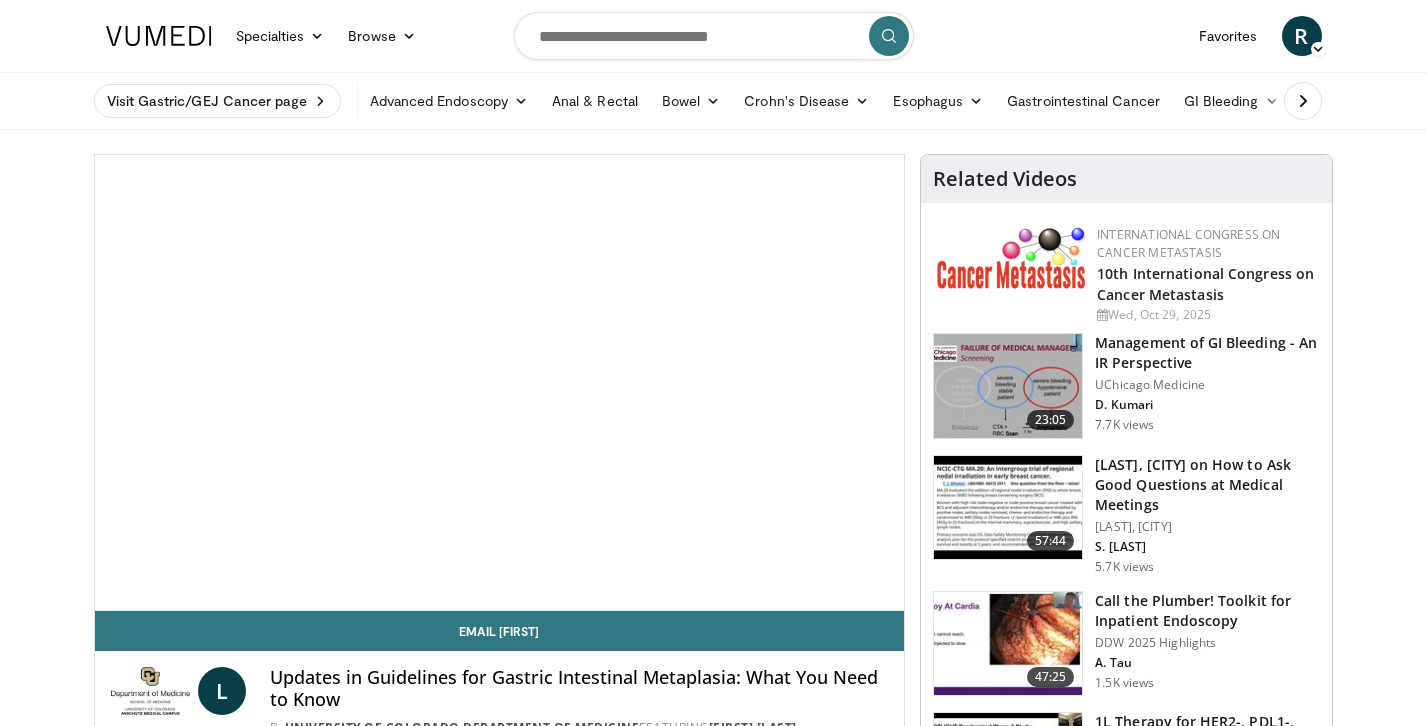 scroll, scrollTop: 0, scrollLeft: 0, axis: both 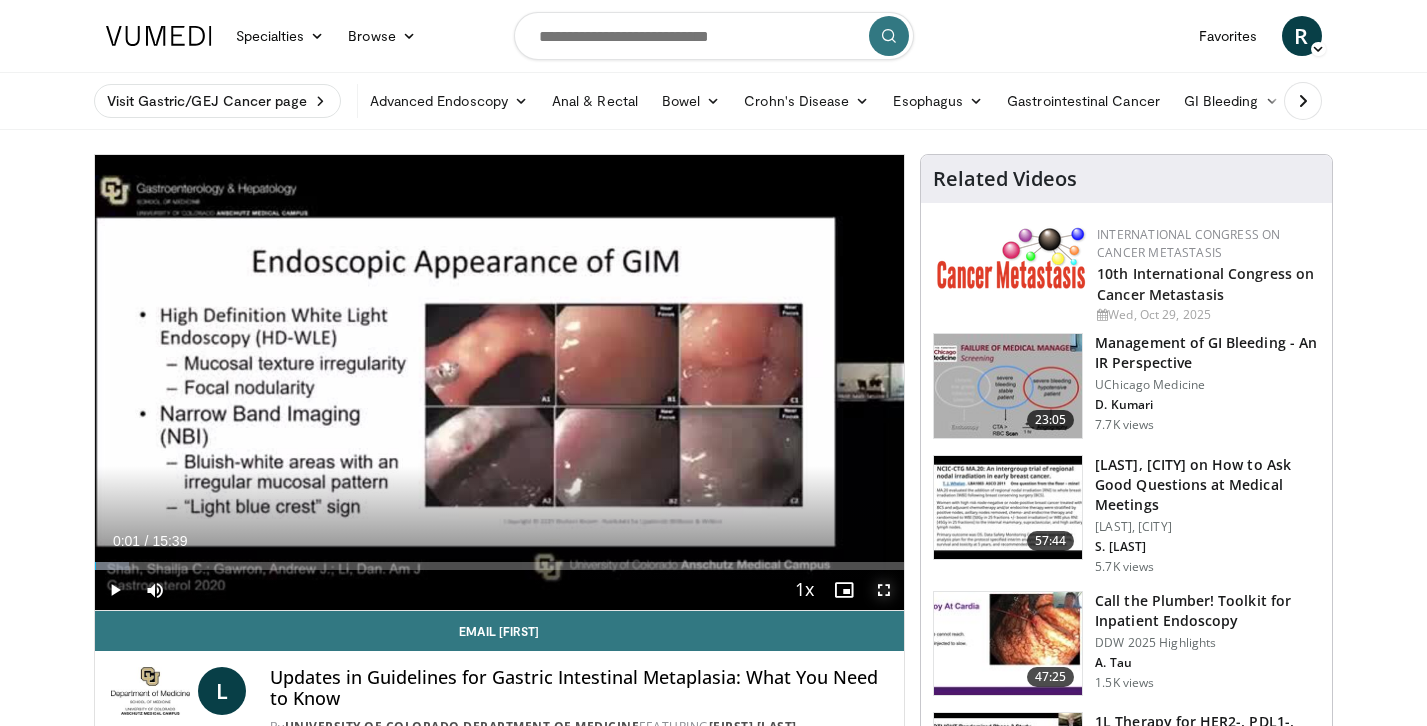 click at bounding box center [884, 590] 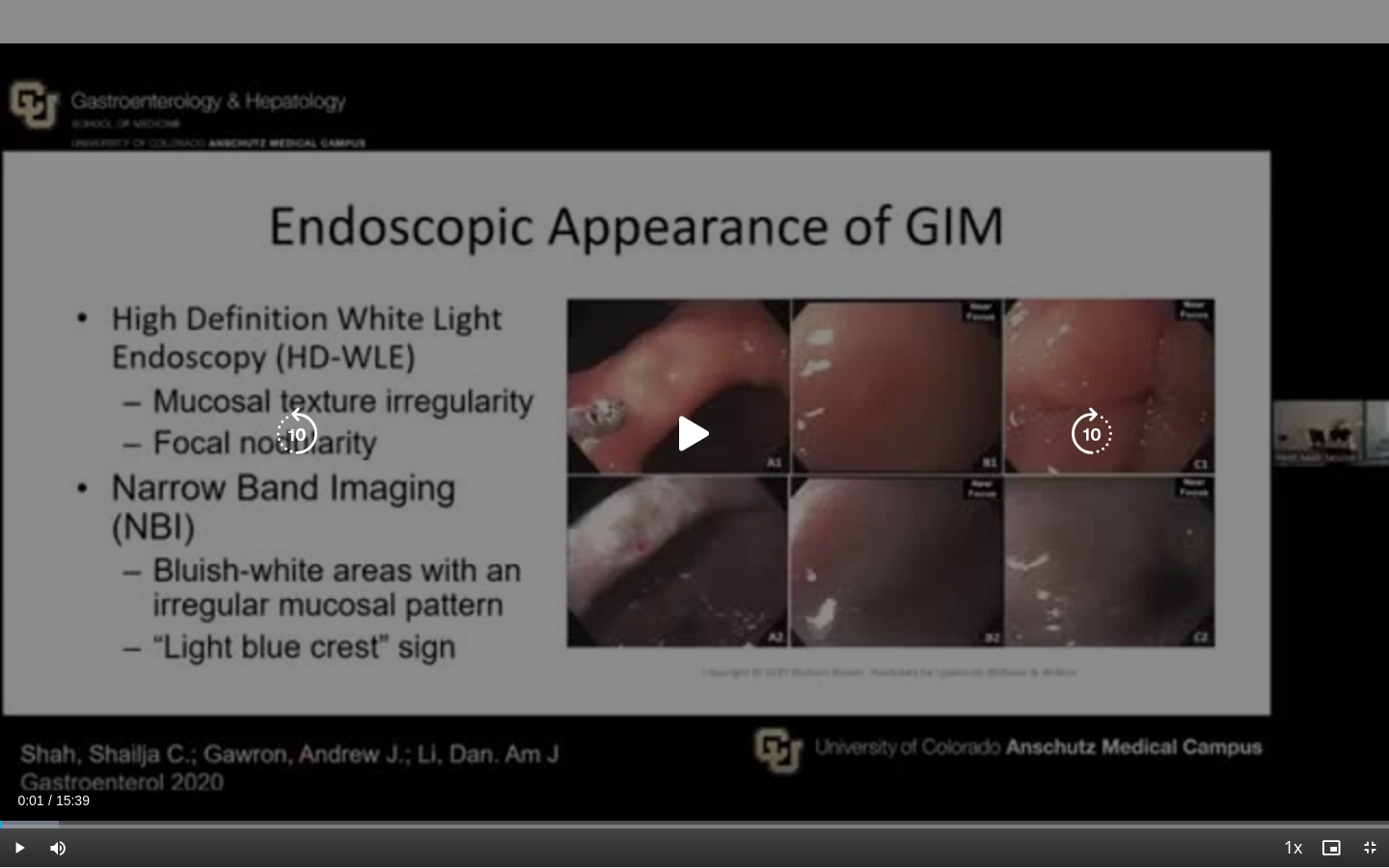 click at bounding box center [694, 434] 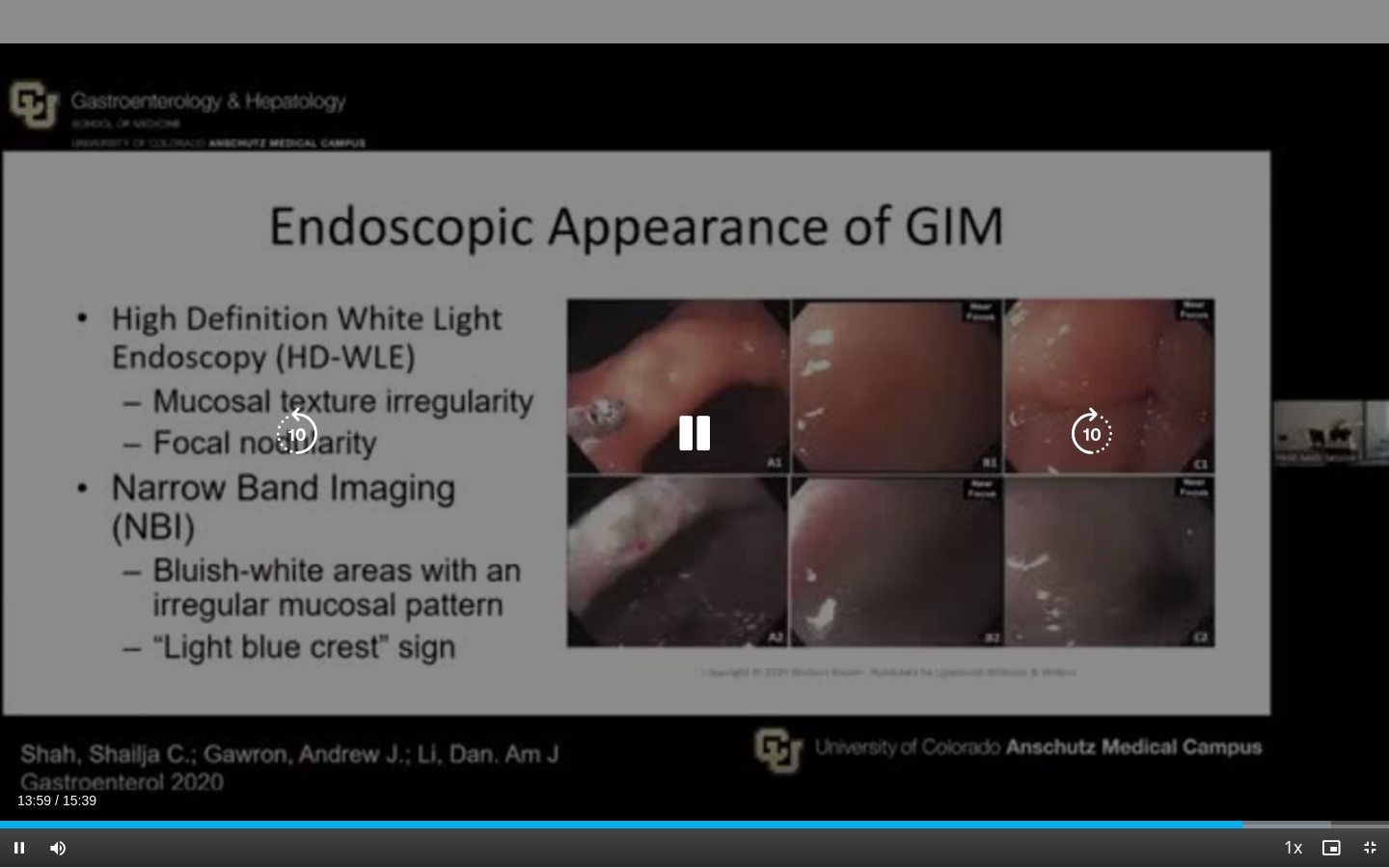 click on "10 seconds
Tap to unmute" at bounding box center [694, 433] 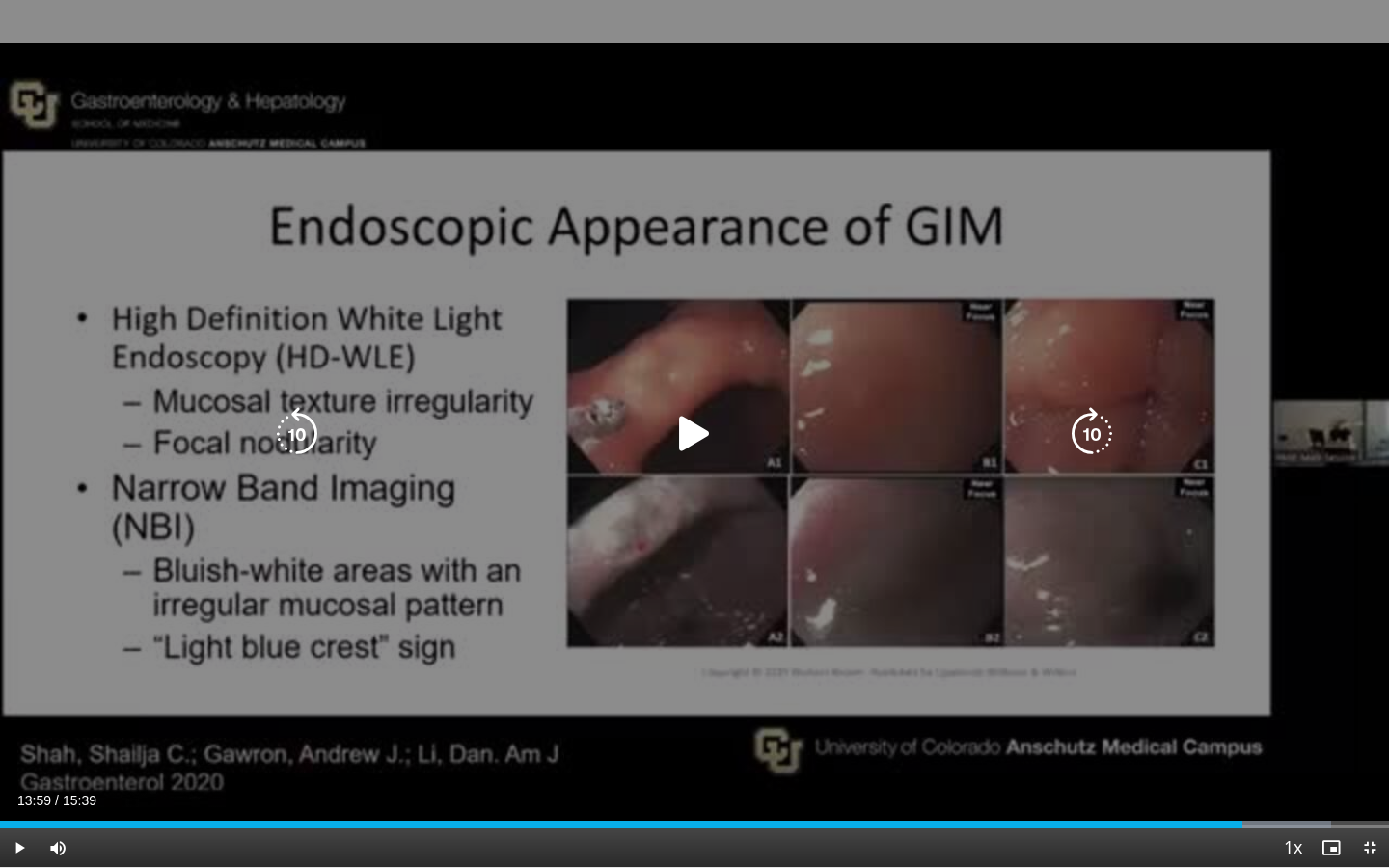 click at bounding box center (694, 434) 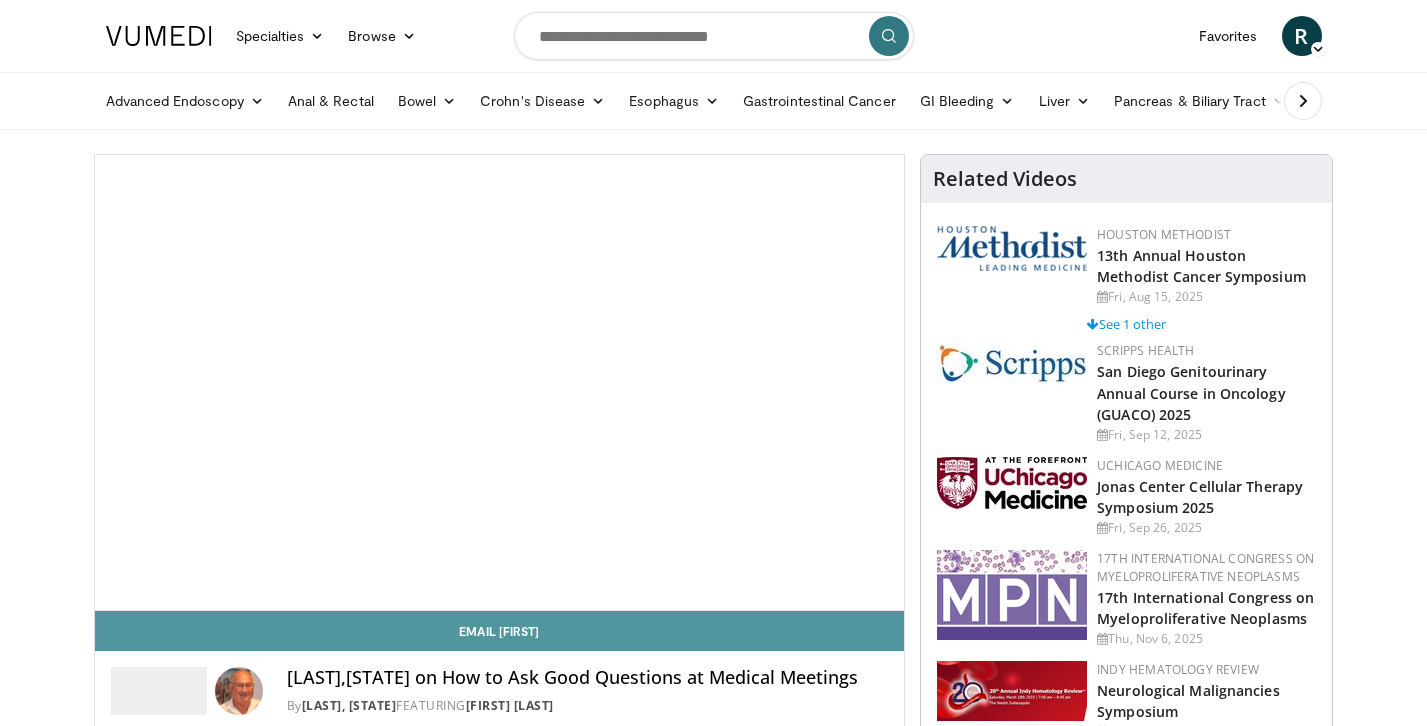 scroll, scrollTop: 0, scrollLeft: 0, axis: both 